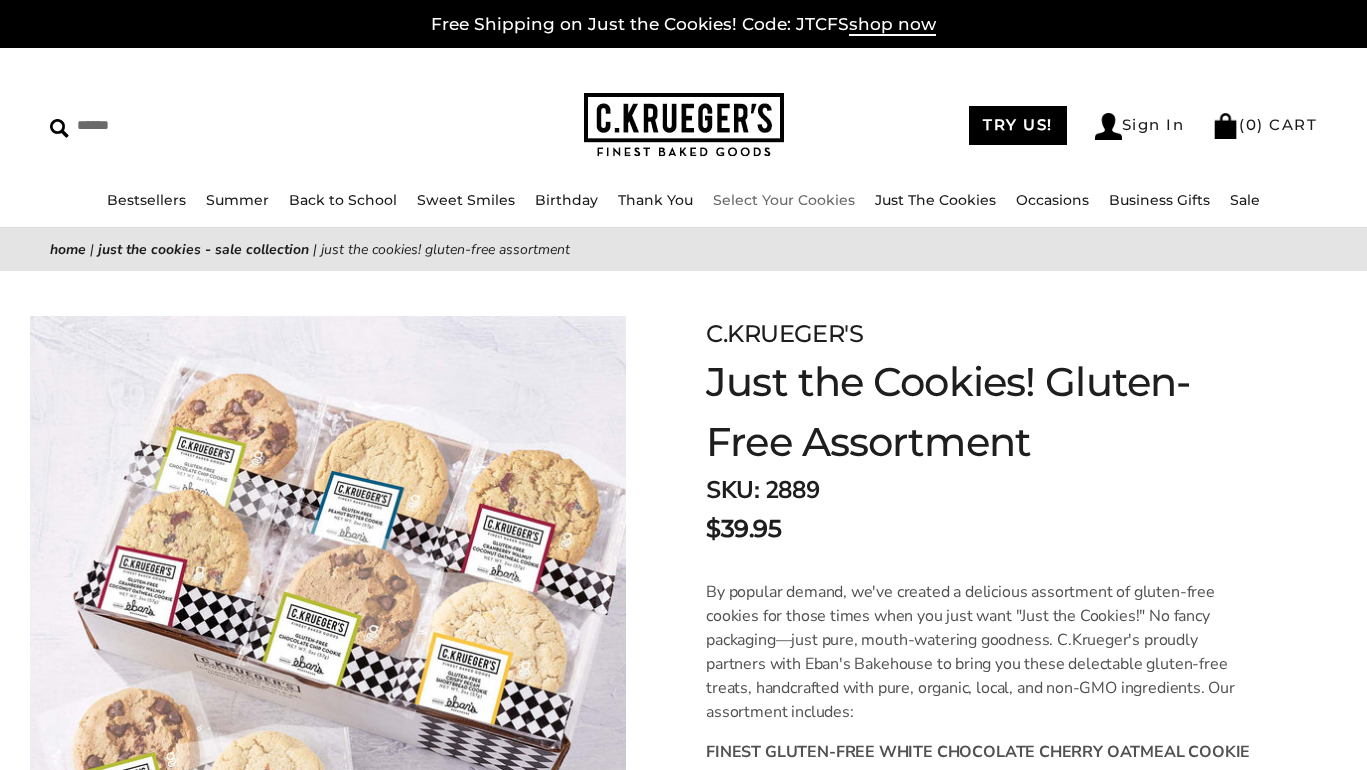 scroll, scrollTop: 0, scrollLeft: 0, axis: both 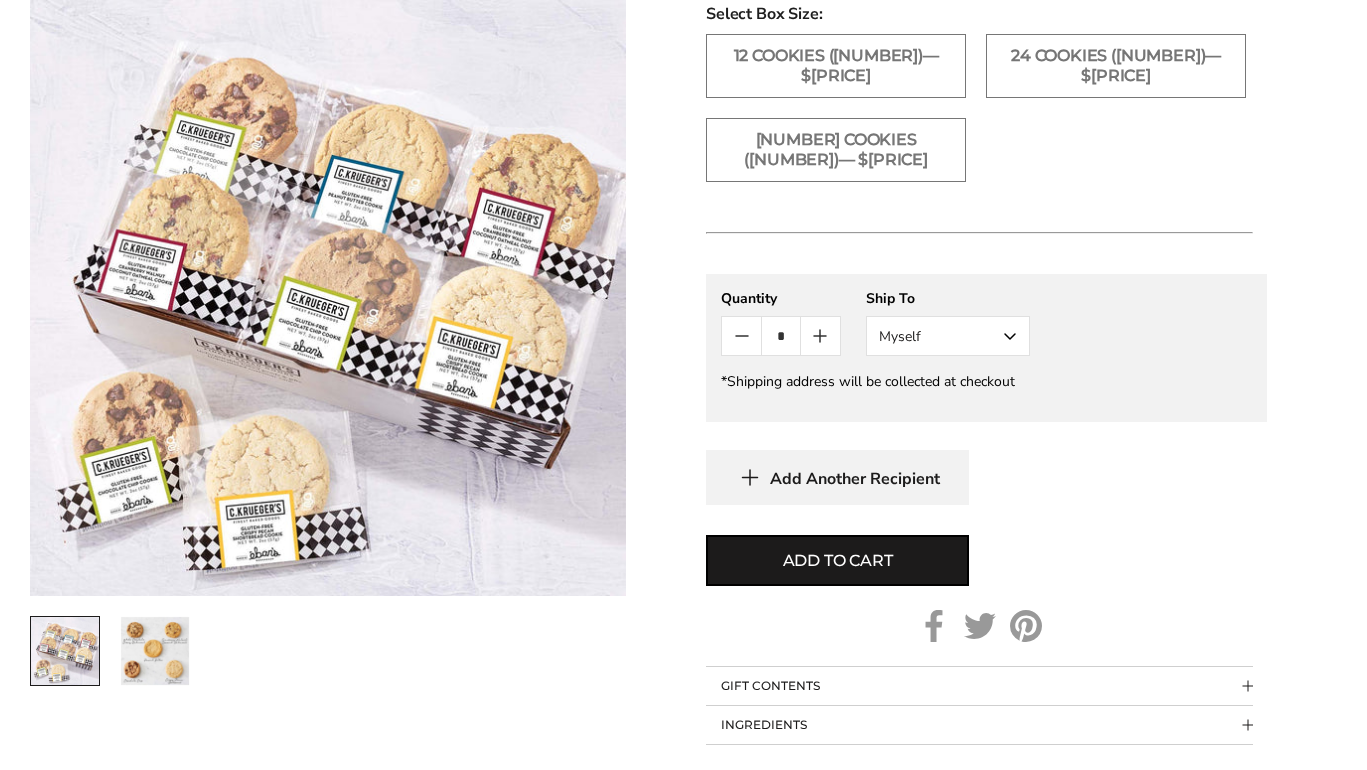 click on "Myself" at bounding box center (948, 336) 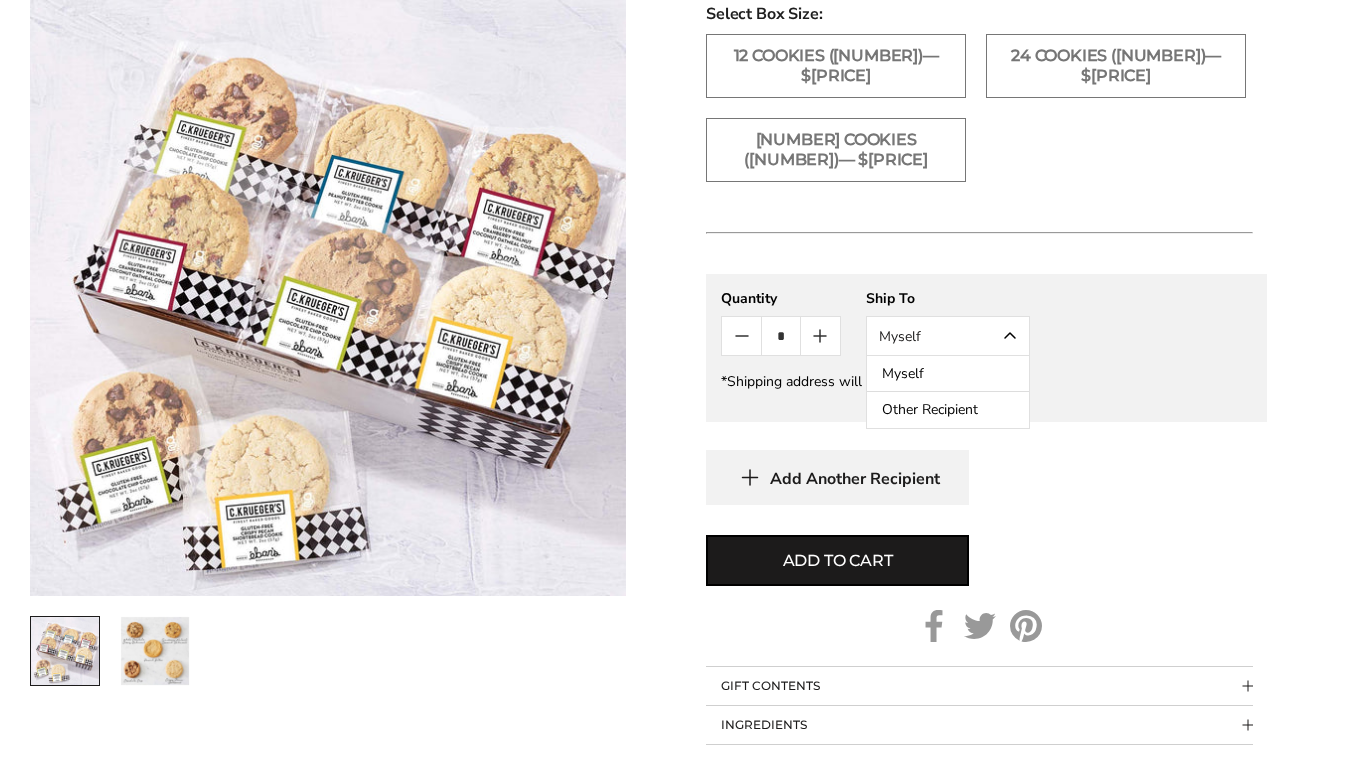 click on "Other Recipient" at bounding box center (948, 410) 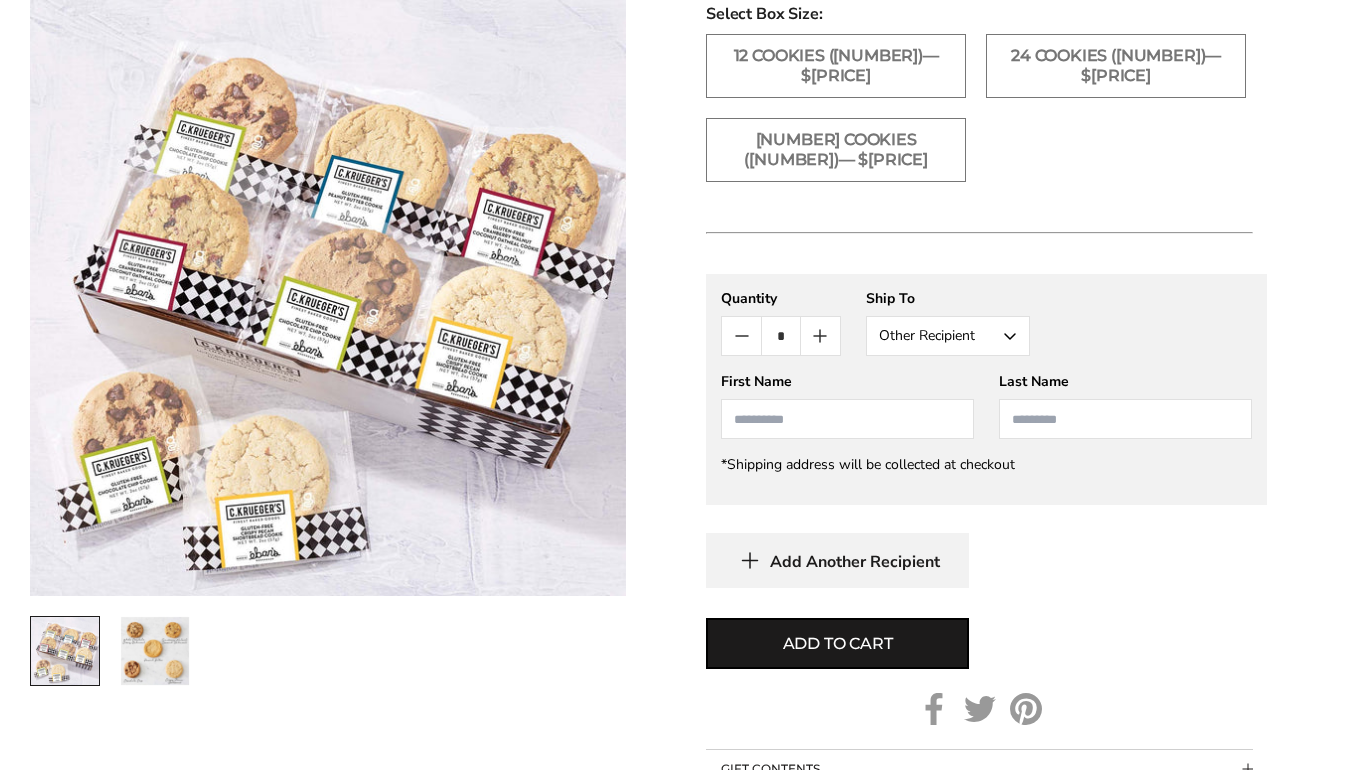 click at bounding box center [847, 419] 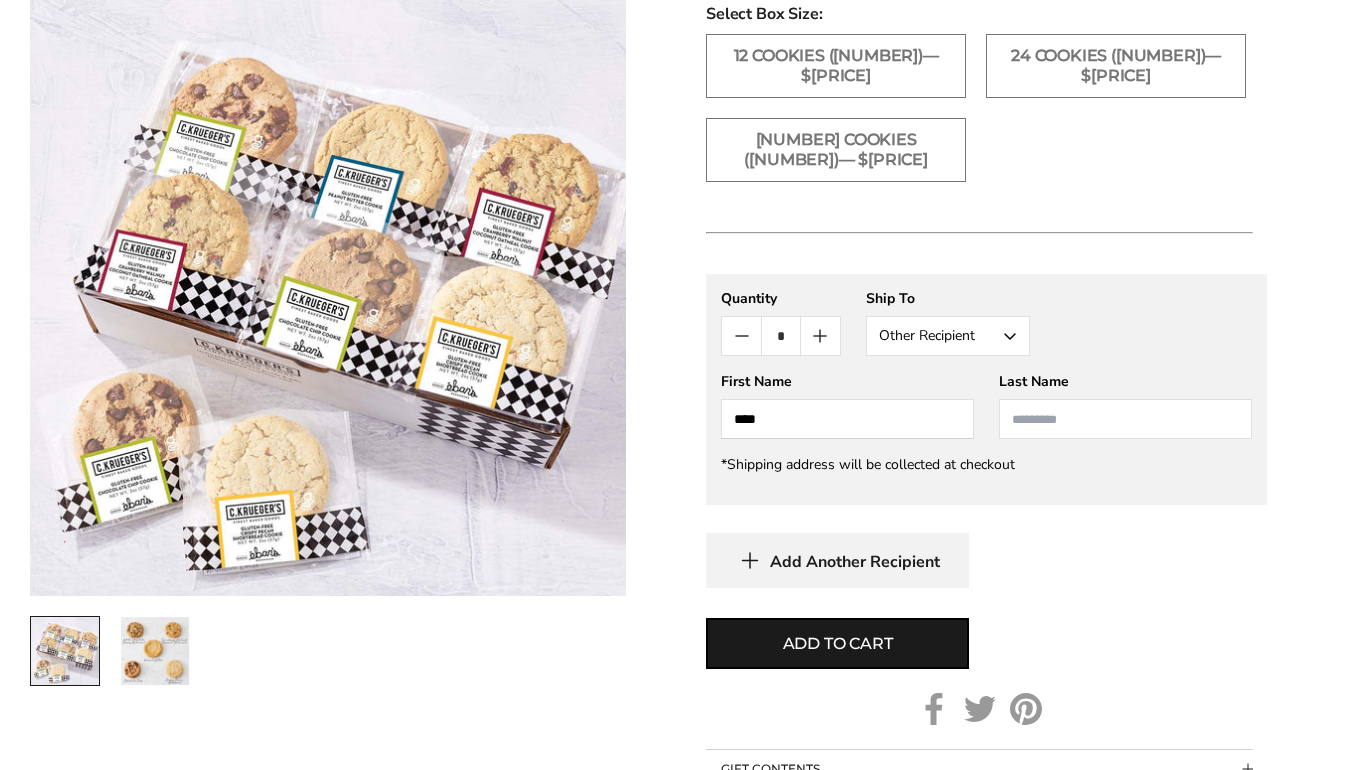 type on "****" 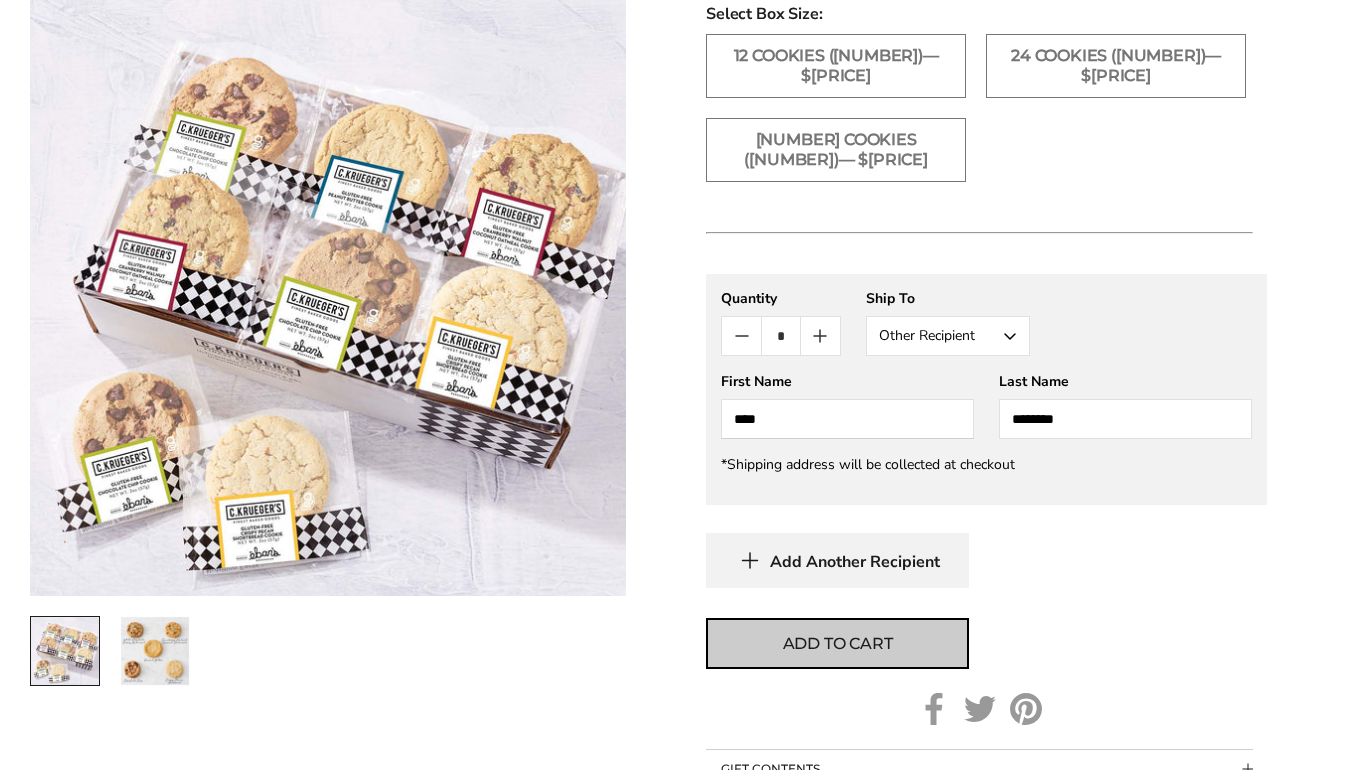 type on "********" 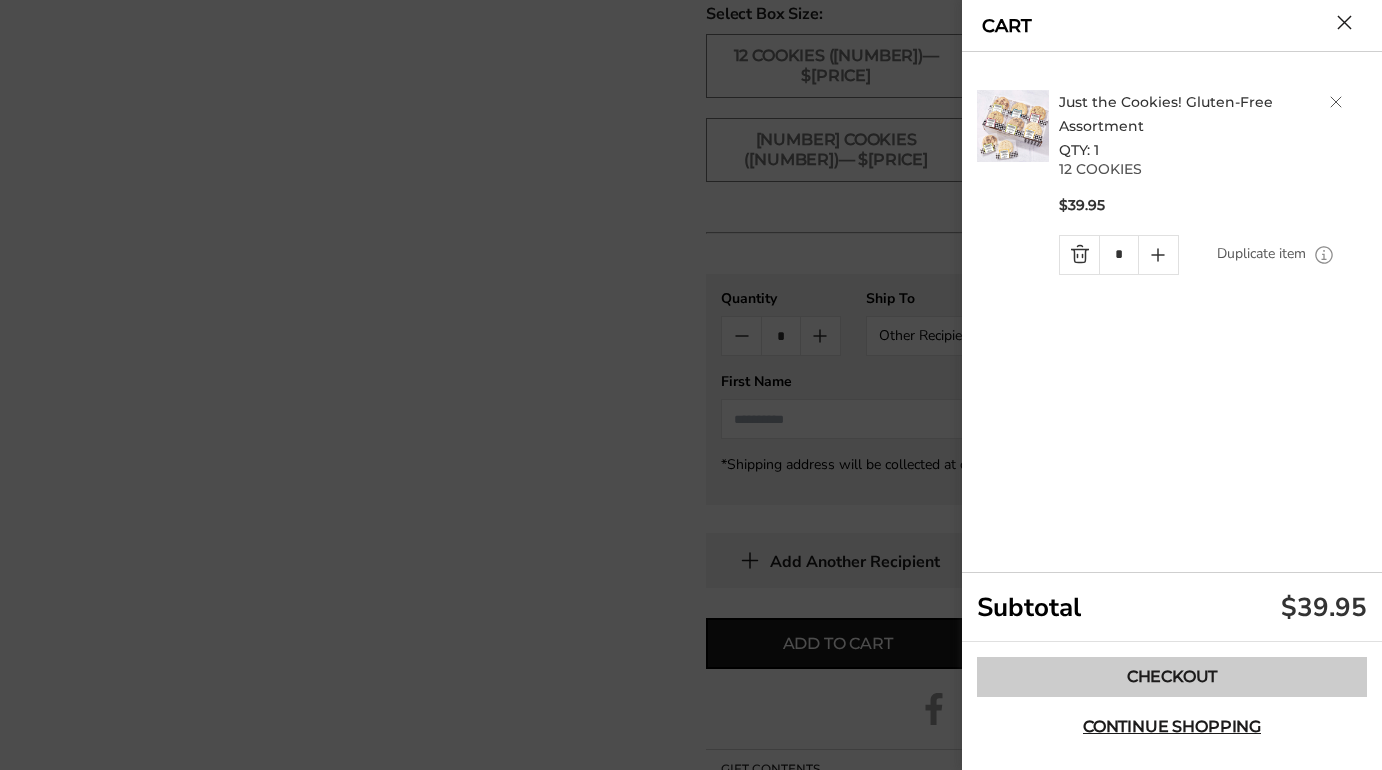 click on "Checkout" at bounding box center [1172, 677] 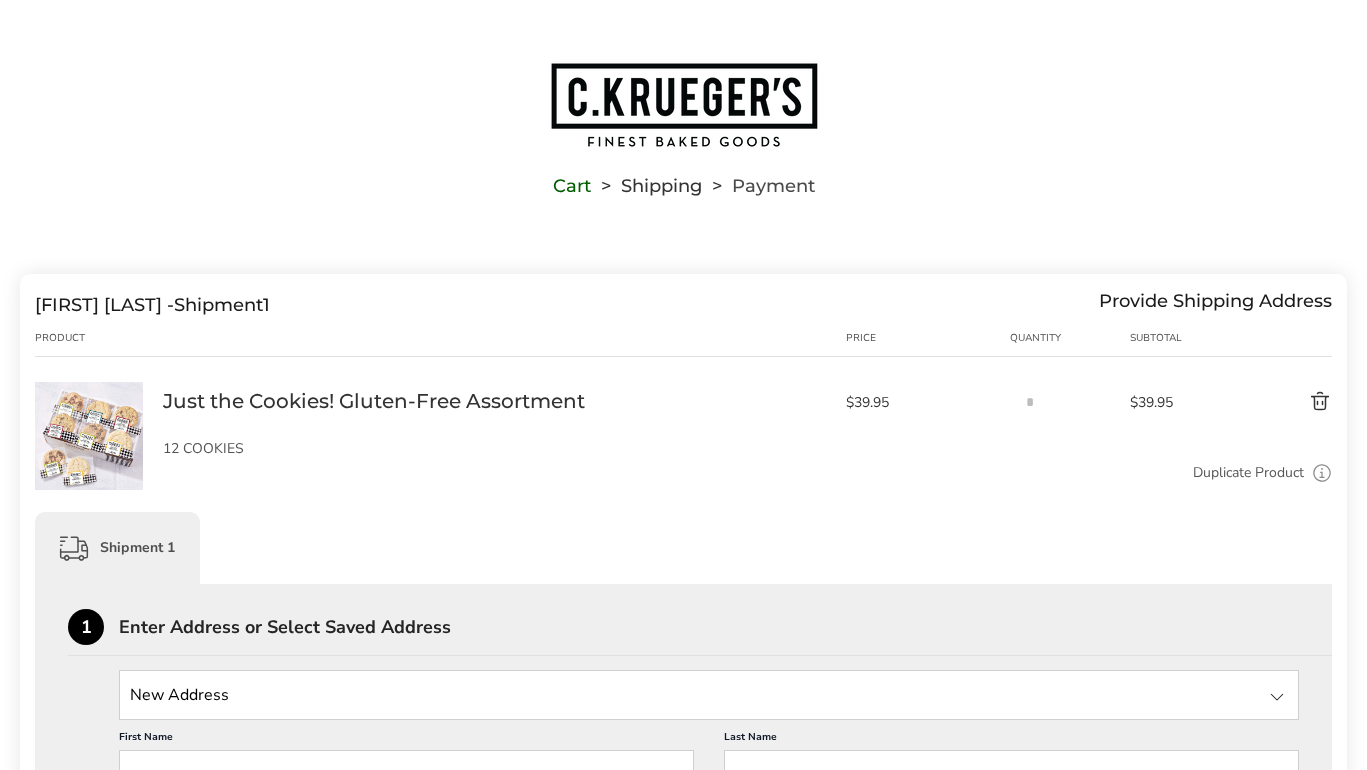 scroll, scrollTop: 0, scrollLeft: 0, axis: both 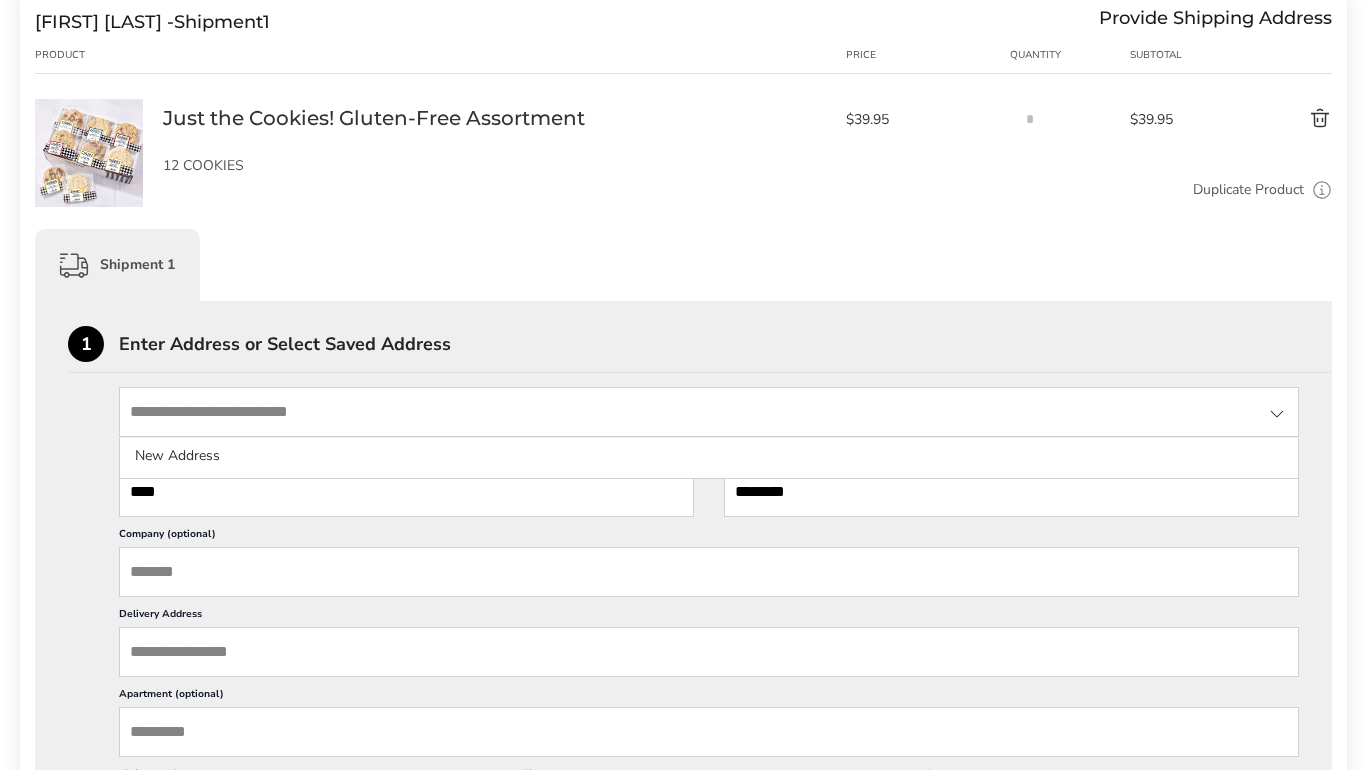 paste on "**********" 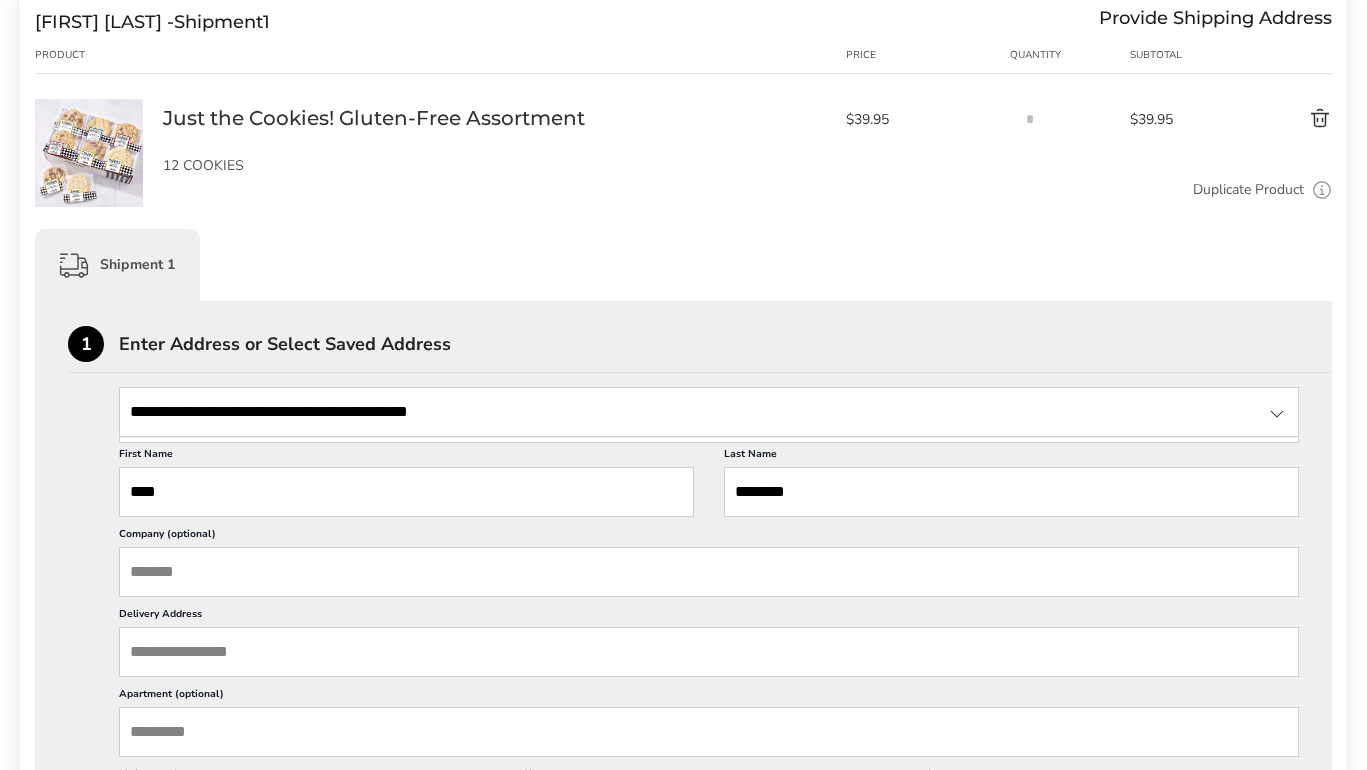 drag, startPoint x: 523, startPoint y: 418, endPoint x: 307, endPoint y: 418, distance: 216 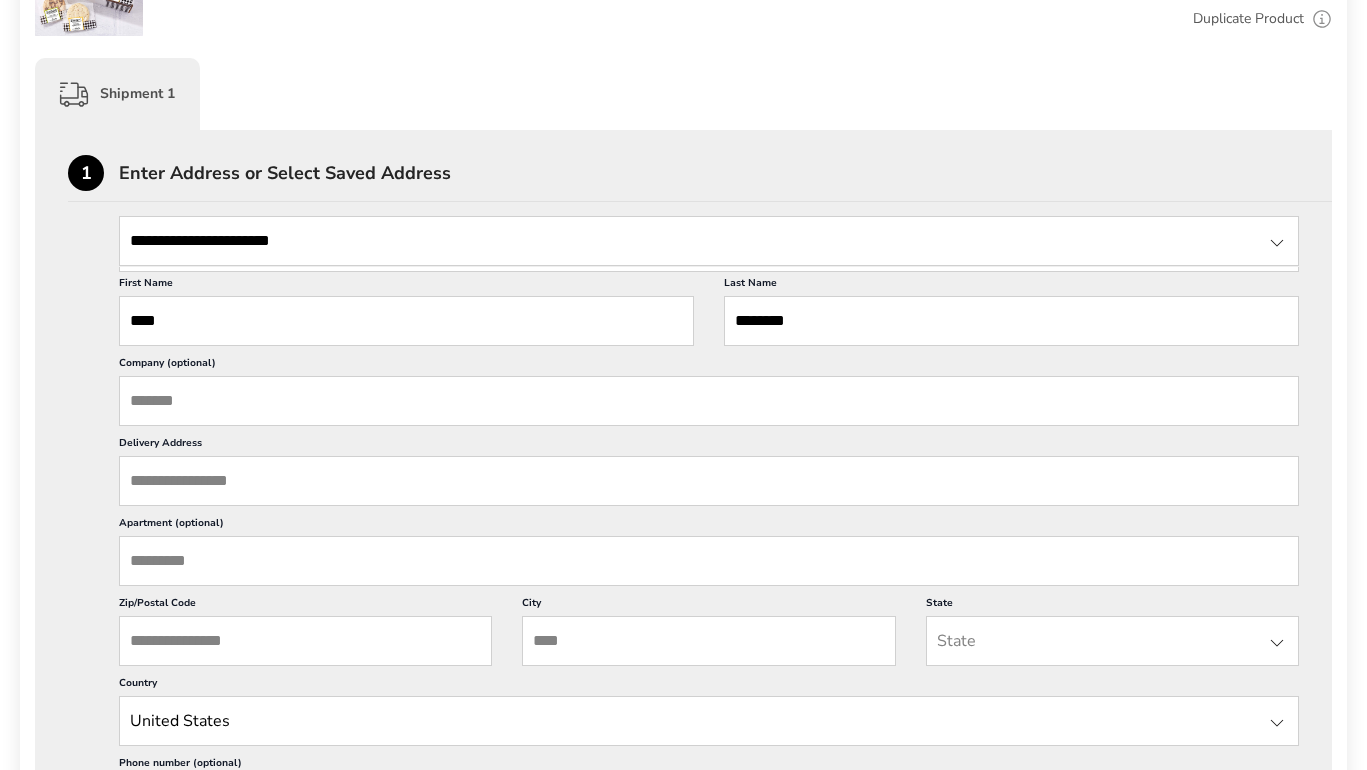 scroll, scrollTop: 475, scrollLeft: 0, axis: vertical 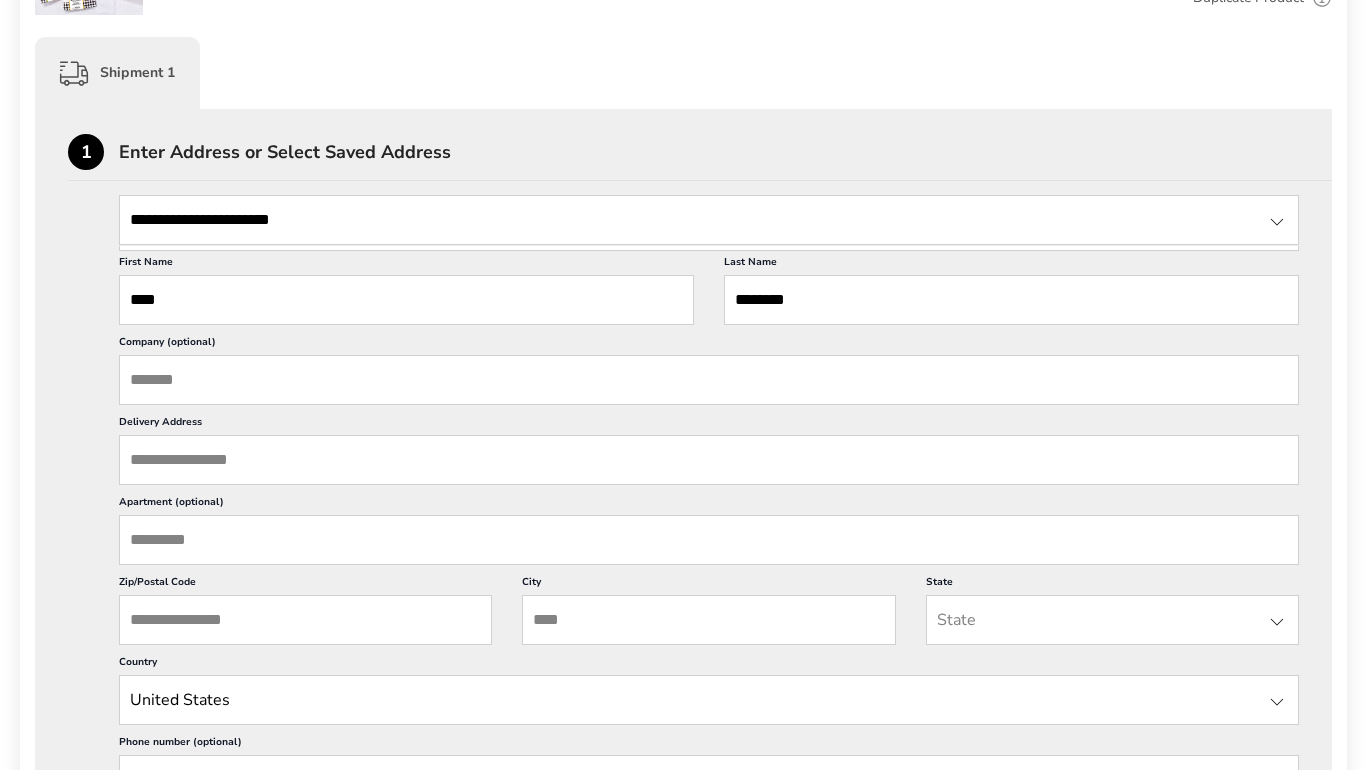 type on "**********" 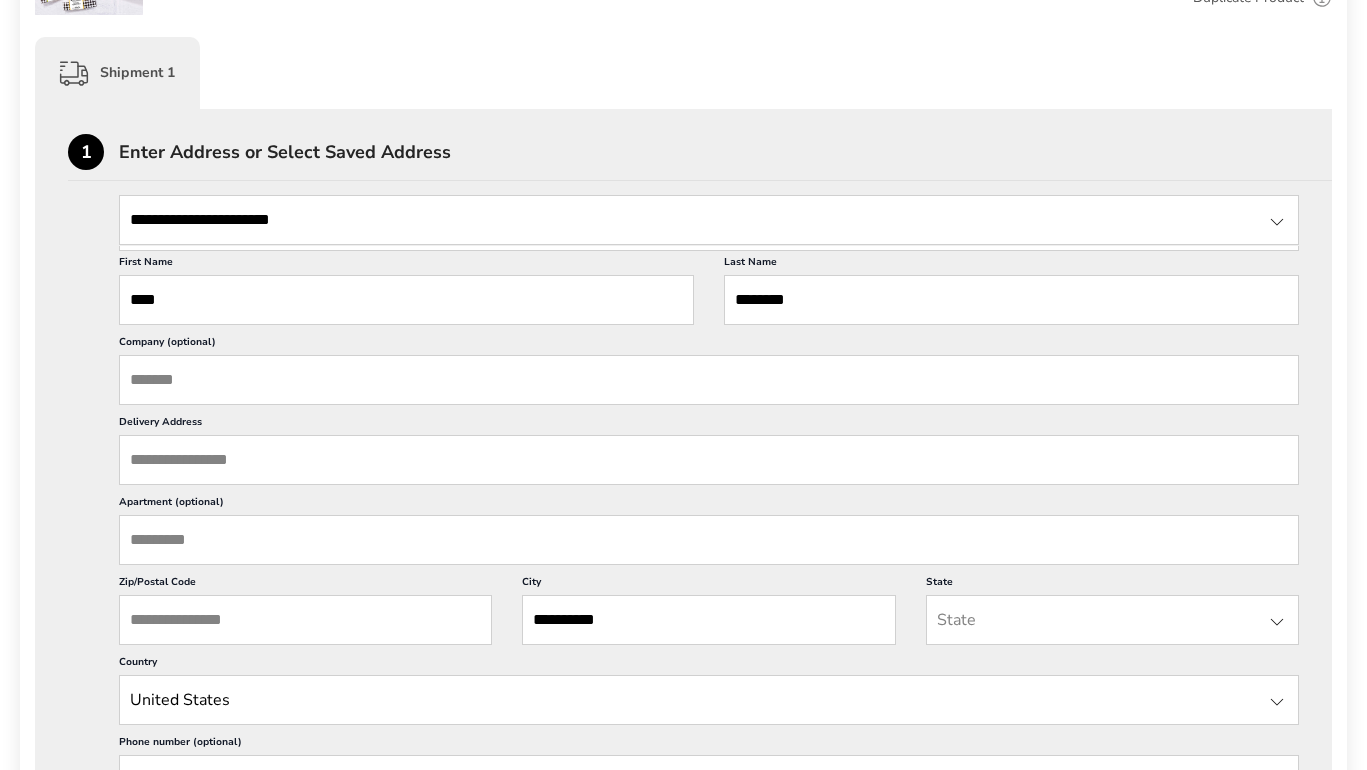 type on "**********" 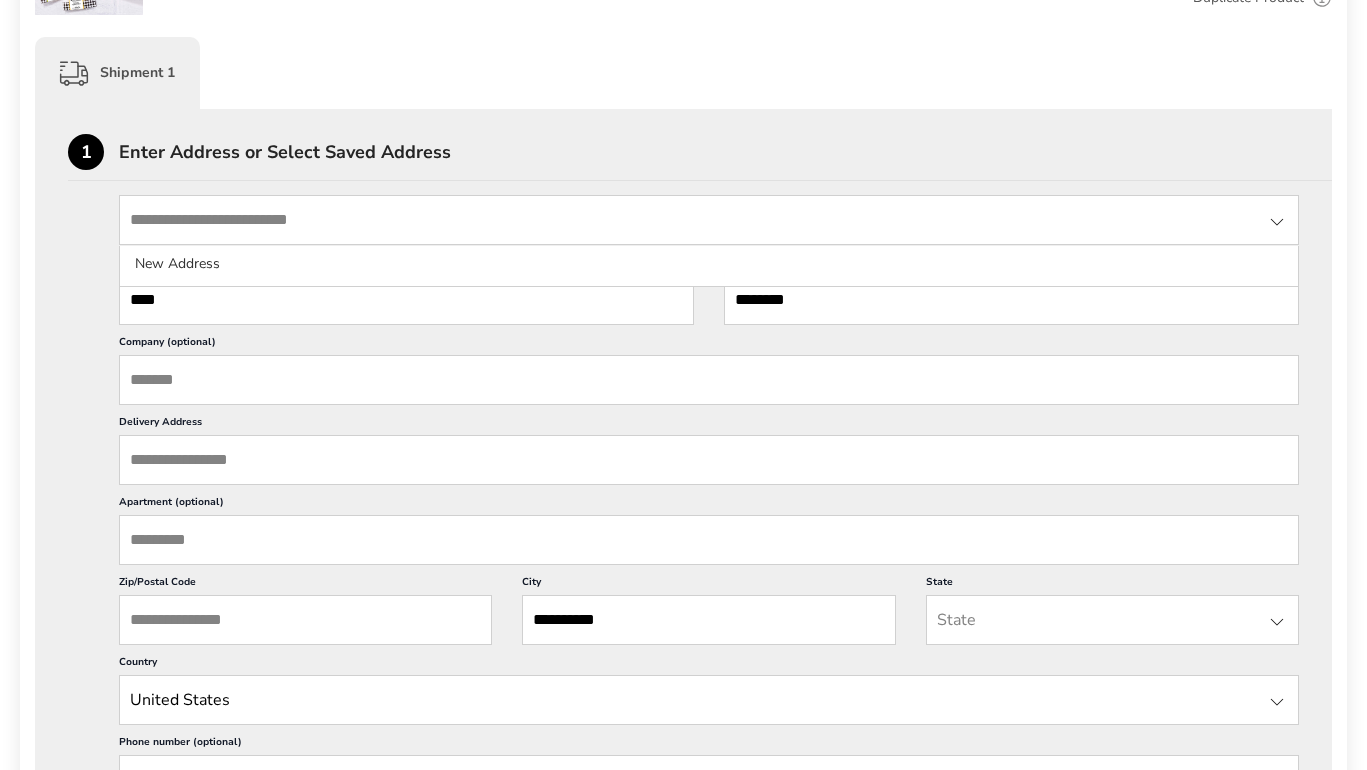 drag, startPoint x: 354, startPoint y: 215, endPoint x: 104, endPoint y: 175, distance: 253.17978 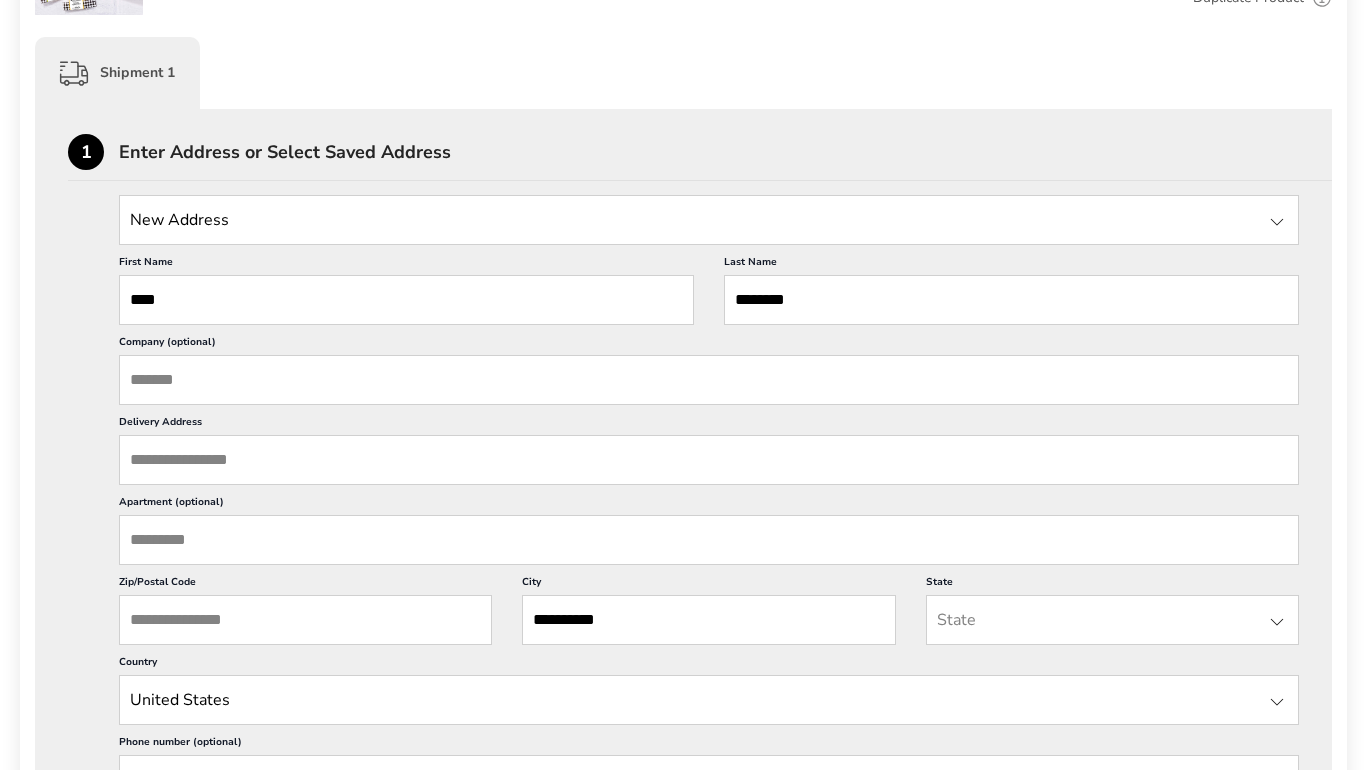 paste on "**********" 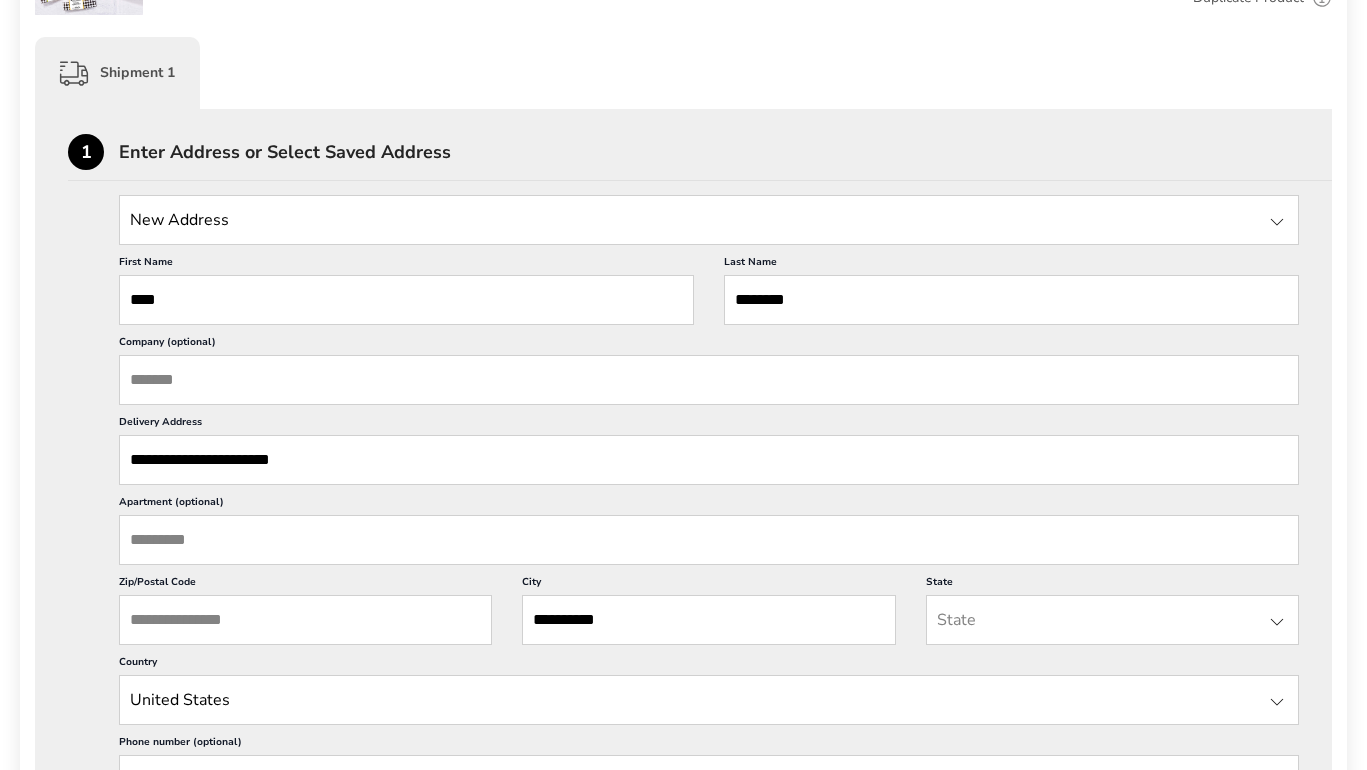 click on "**********" at bounding box center (709, 460) 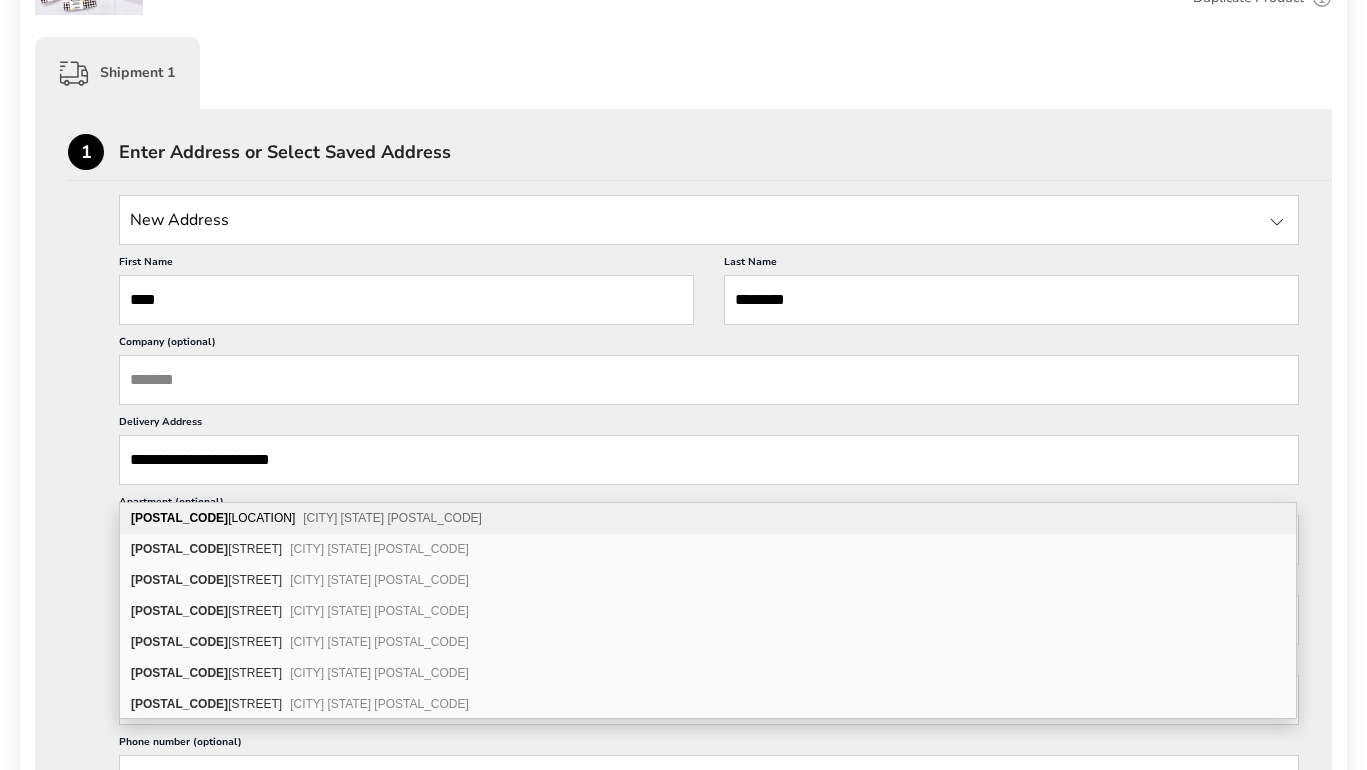 click on "**********" at bounding box center [709, 460] 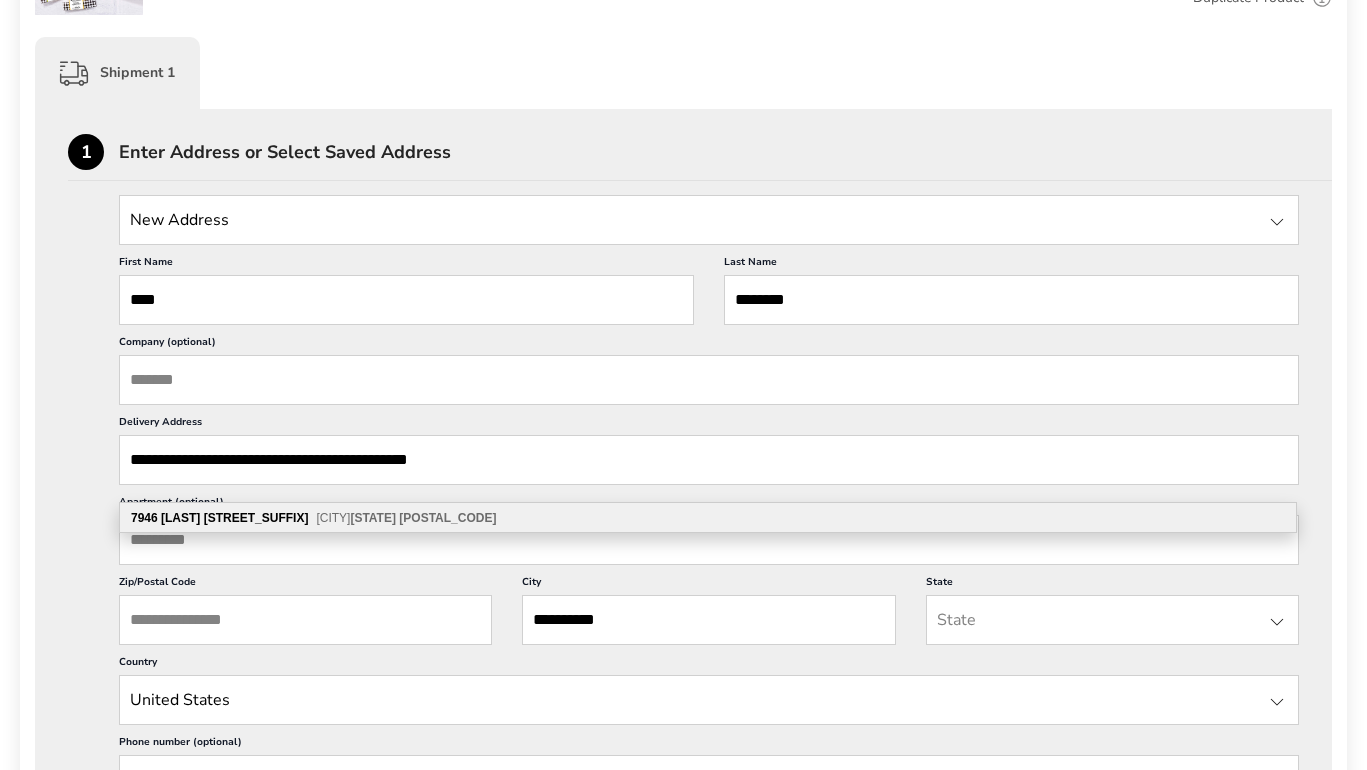 drag, startPoint x: 518, startPoint y: 478, endPoint x: 453, endPoint y: 469, distance: 65.62012 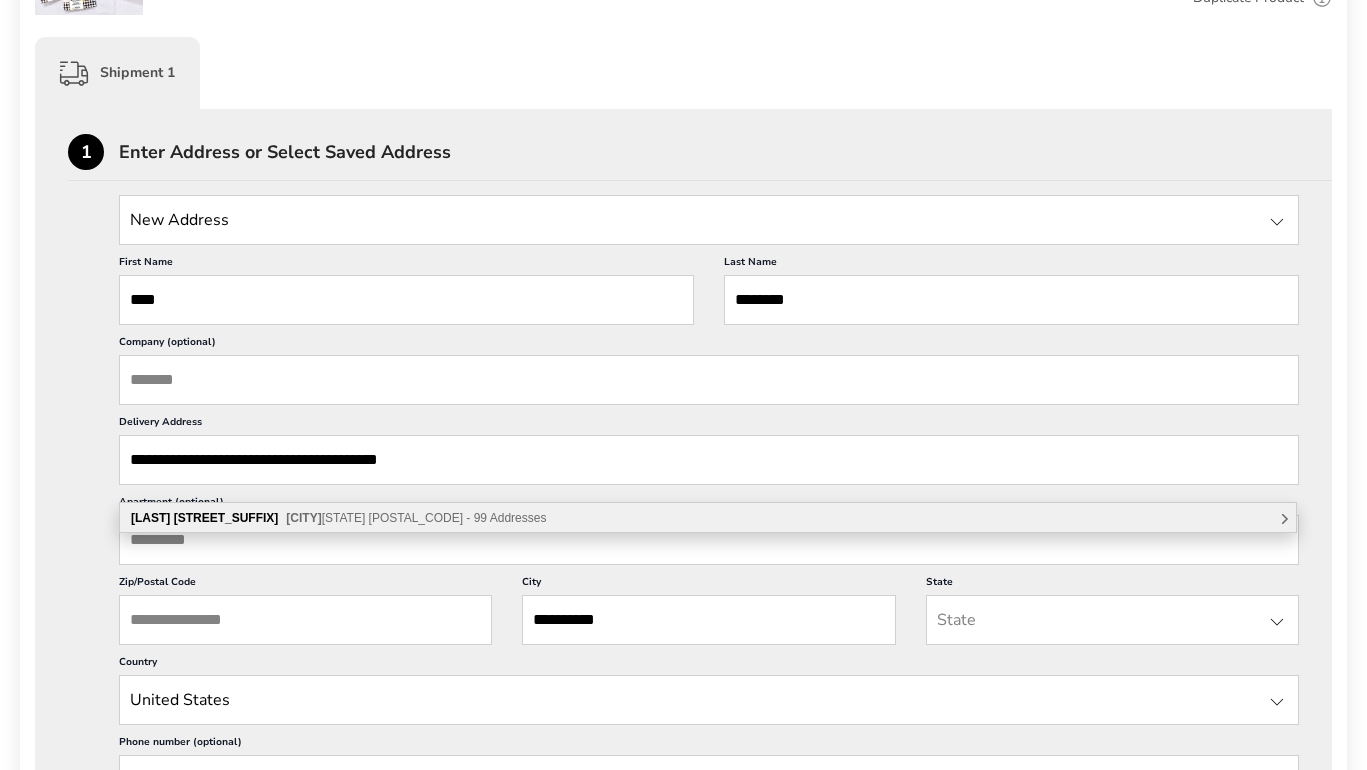 drag, startPoint x: 507, startPoint y: 477, endPoint x: 312, endPoint y: 469, distance: 195.16403 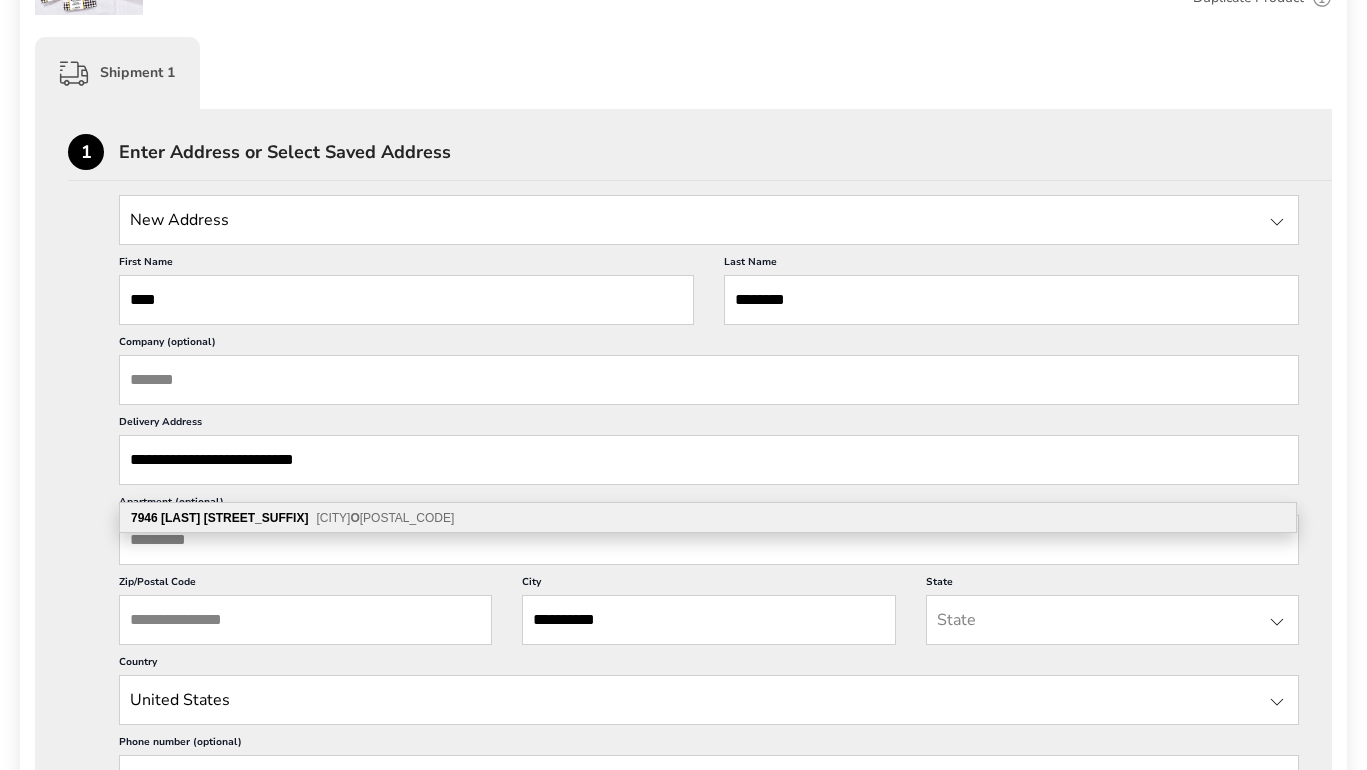 click on "**********" at bounding box center (709, 460) 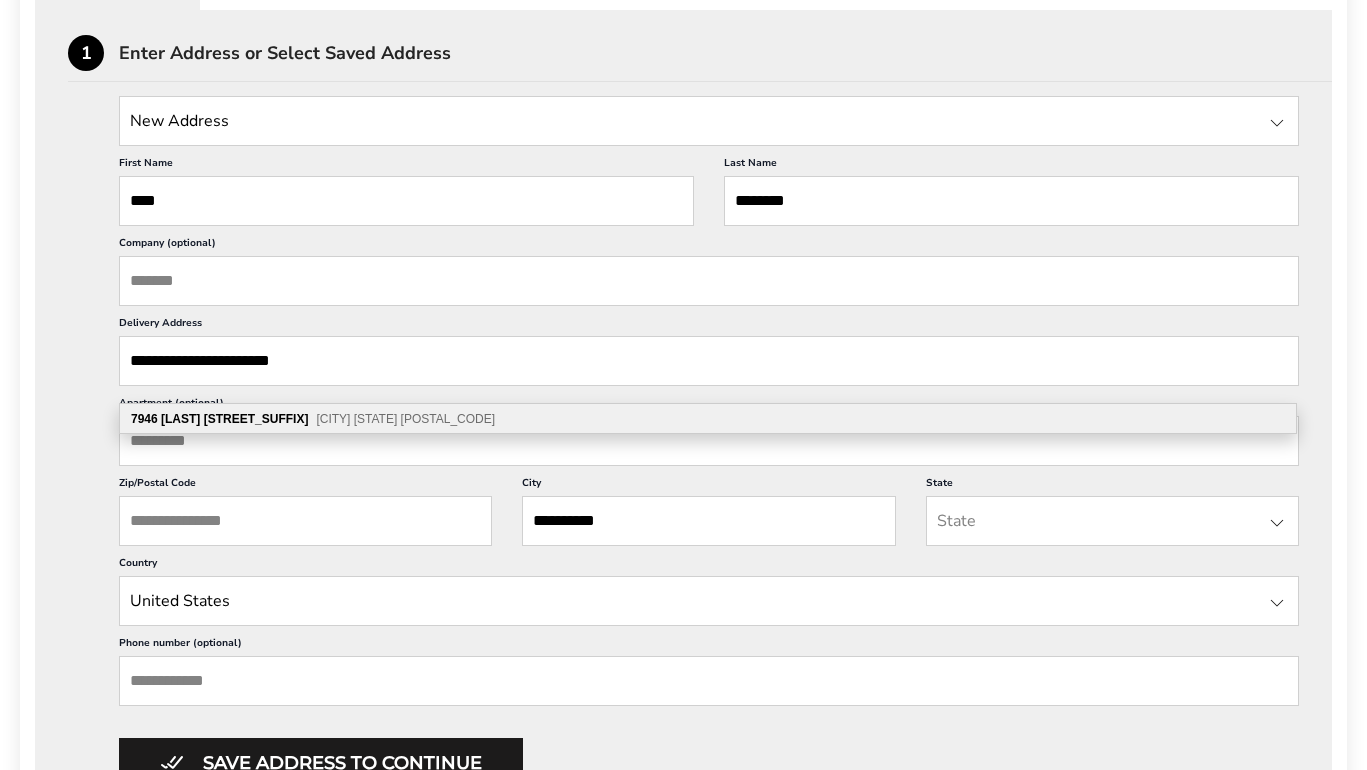 scroll, scrollTop: 627, scrollLeft: 0, axis: vertical 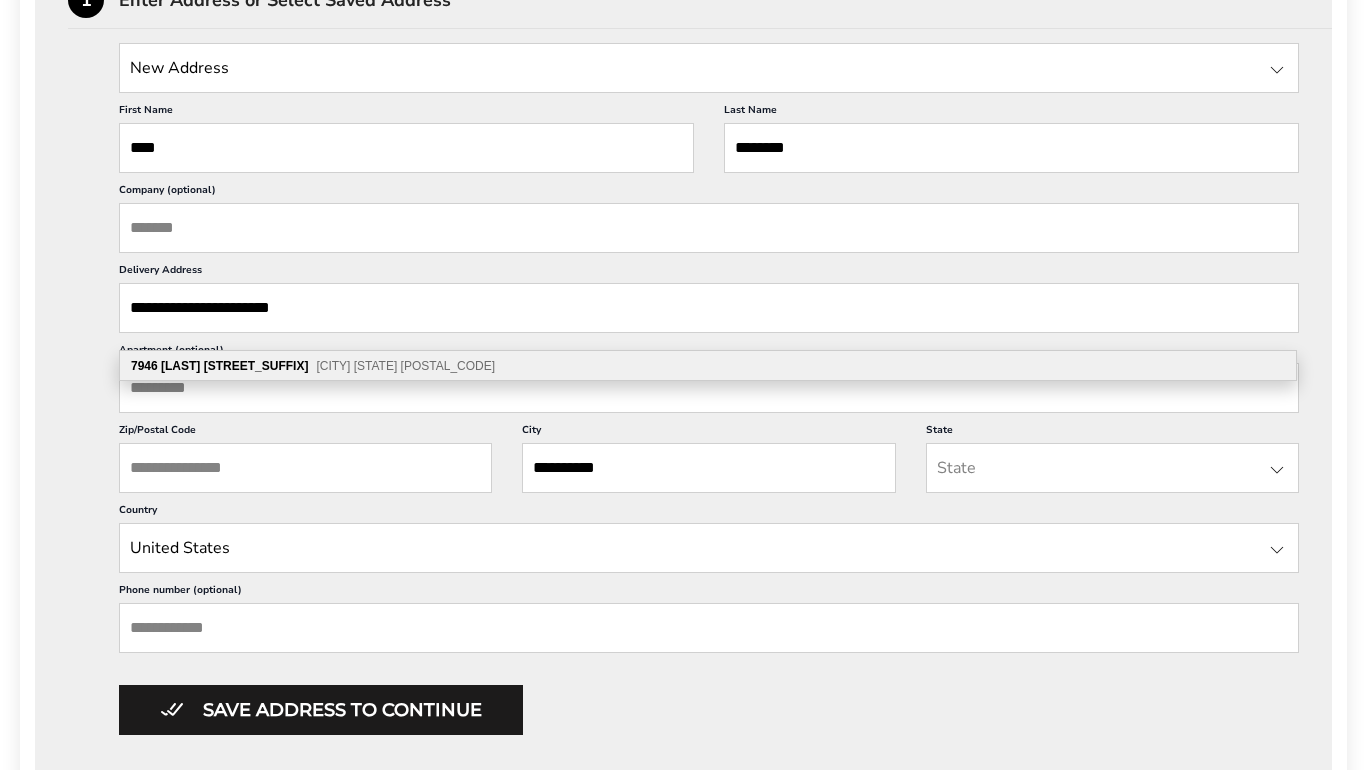 type on "**********" 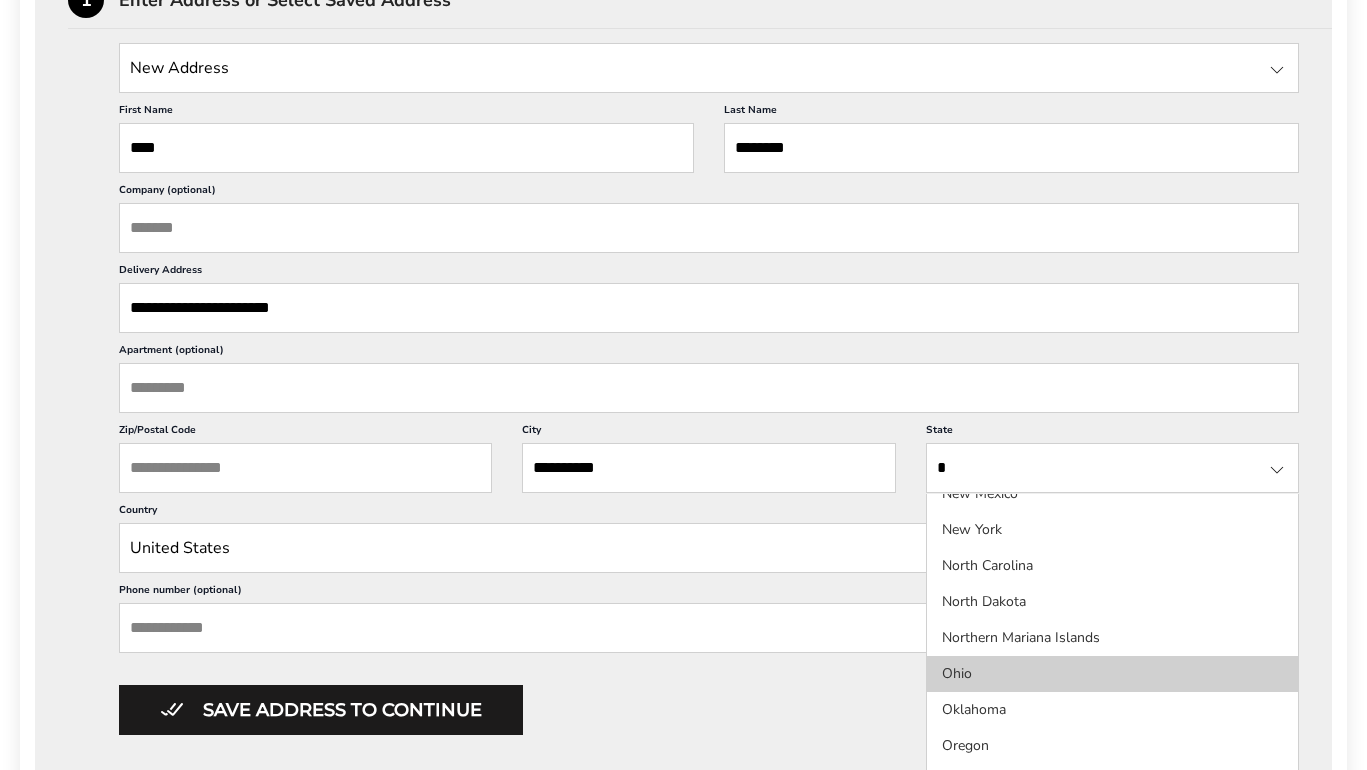 scroll, scrollTop: 562, scrollLeft: 0, axis: vertical 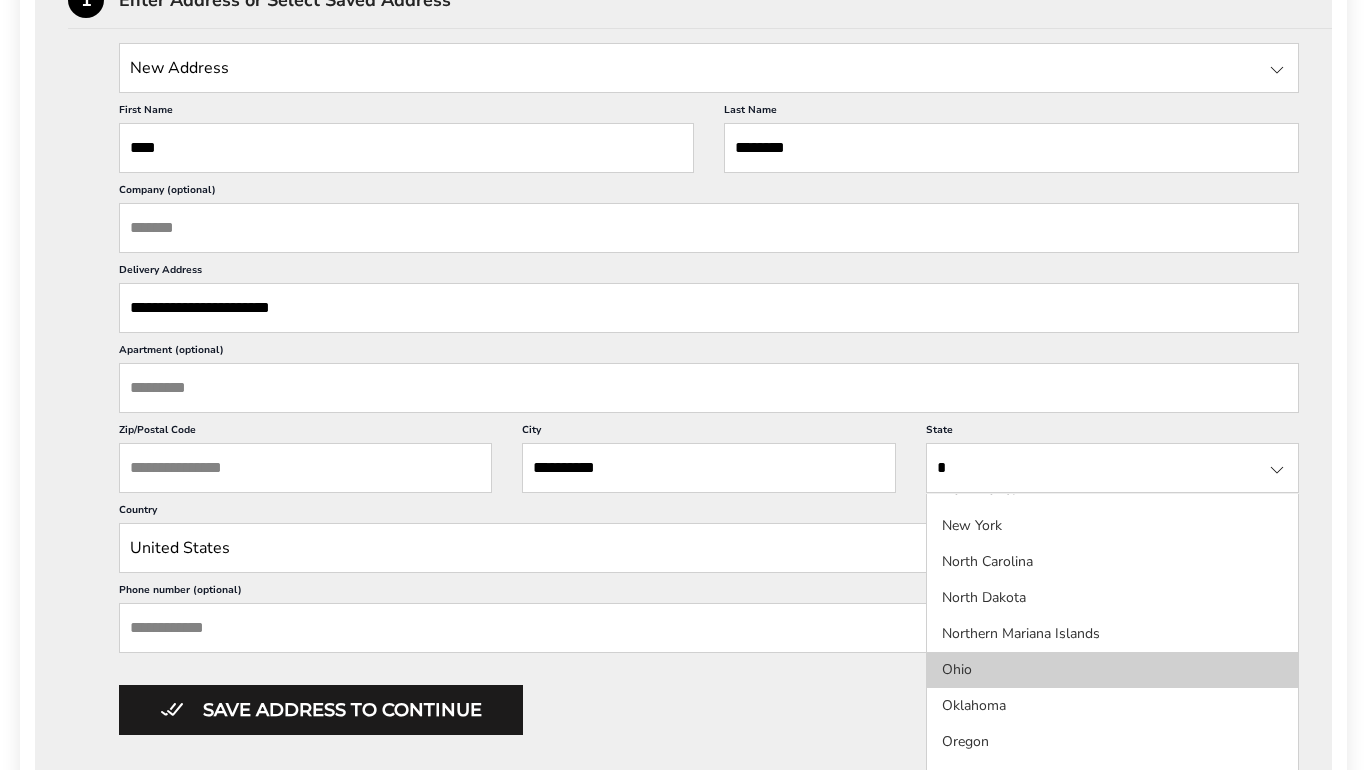 type on "*" 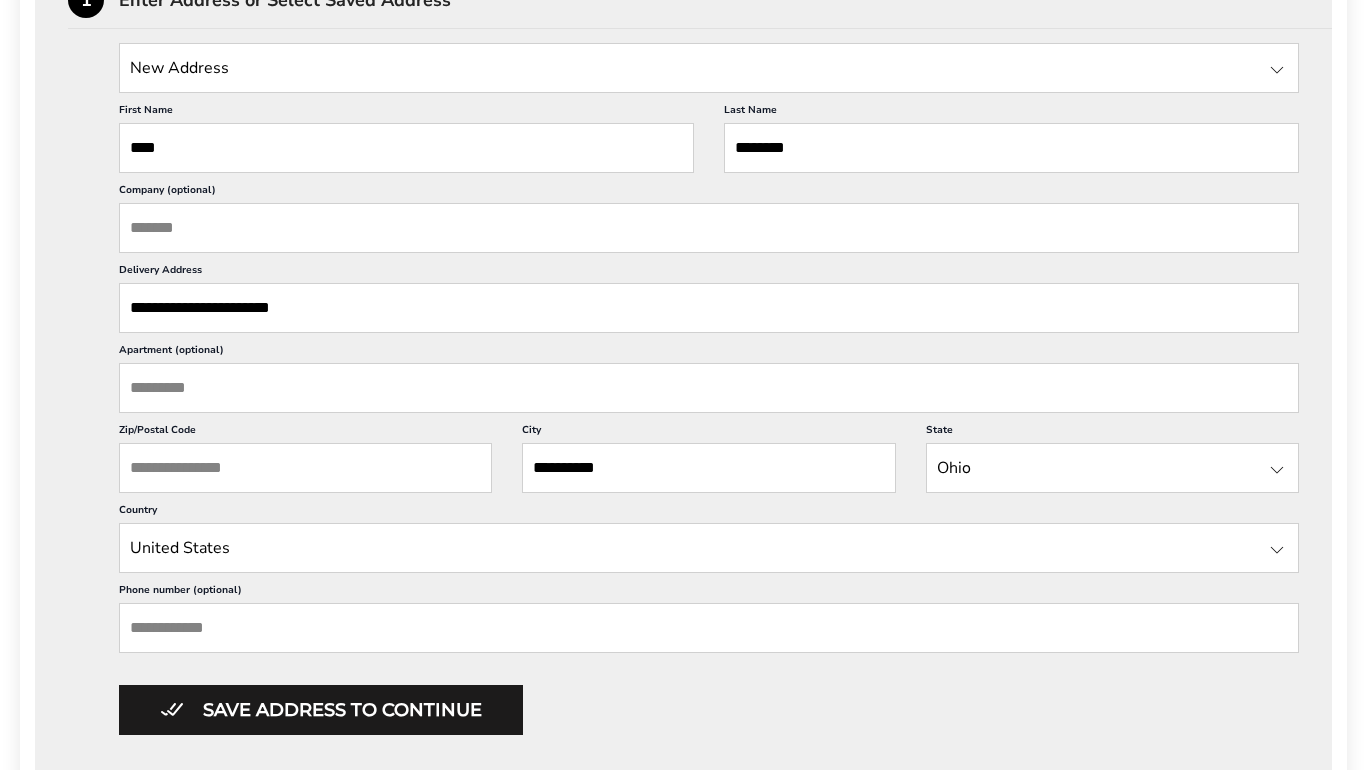 paste on "*****" 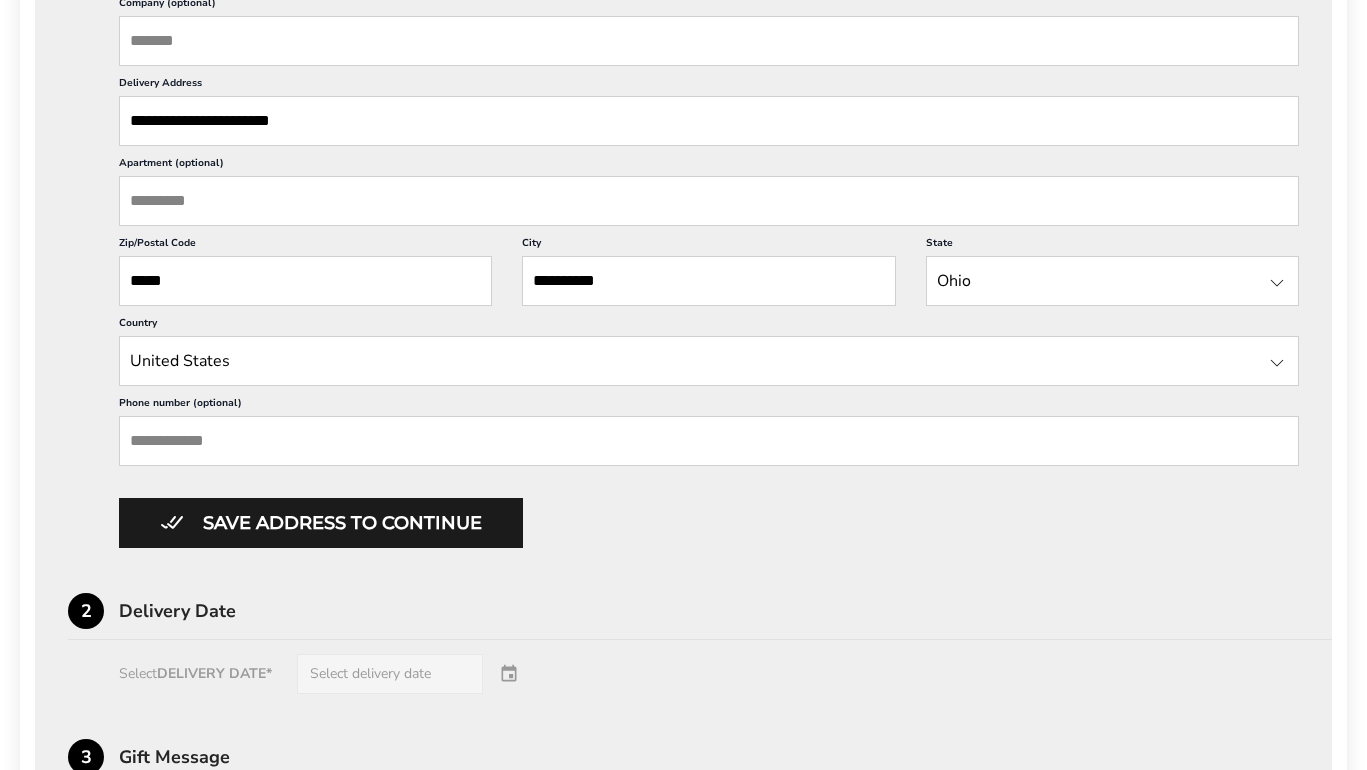 scroll, scrollTop: 847, scrollLeft: 0, axis: vertical 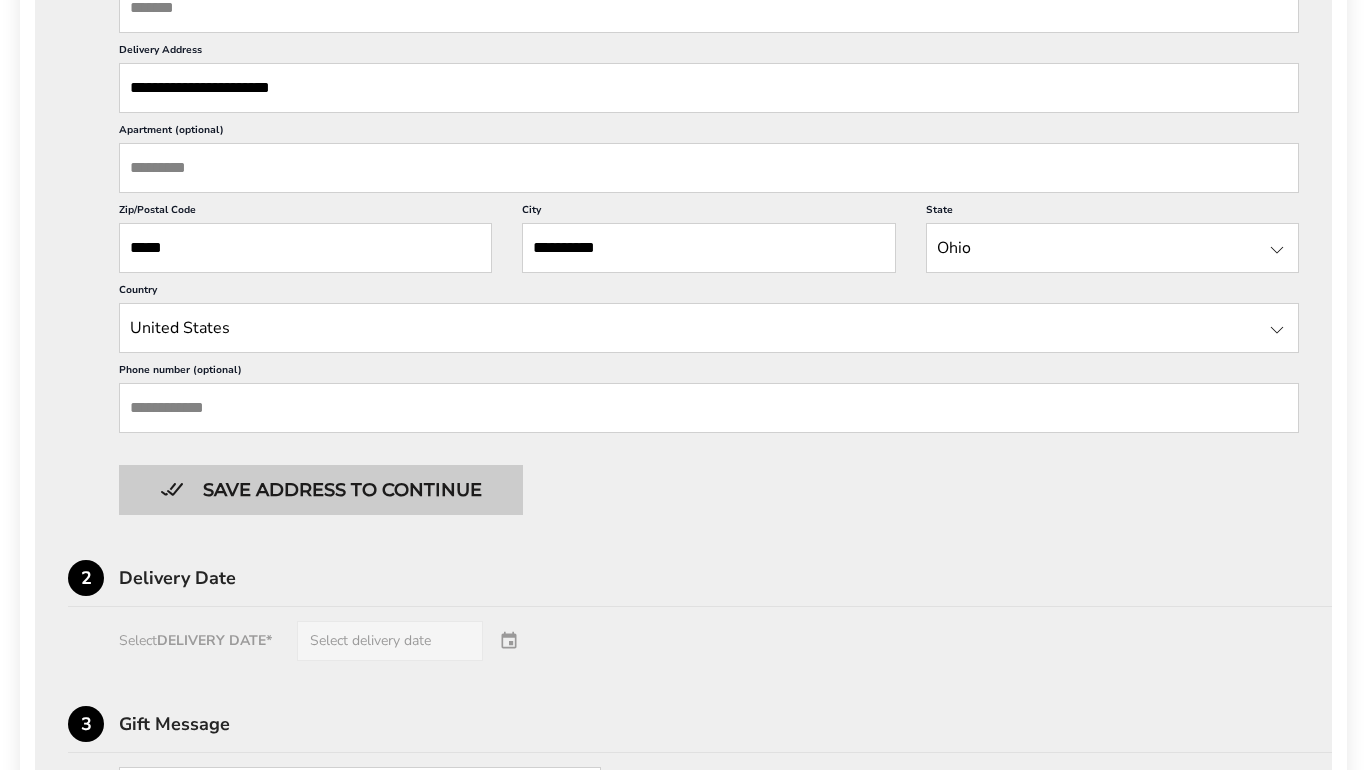 type on "*****" 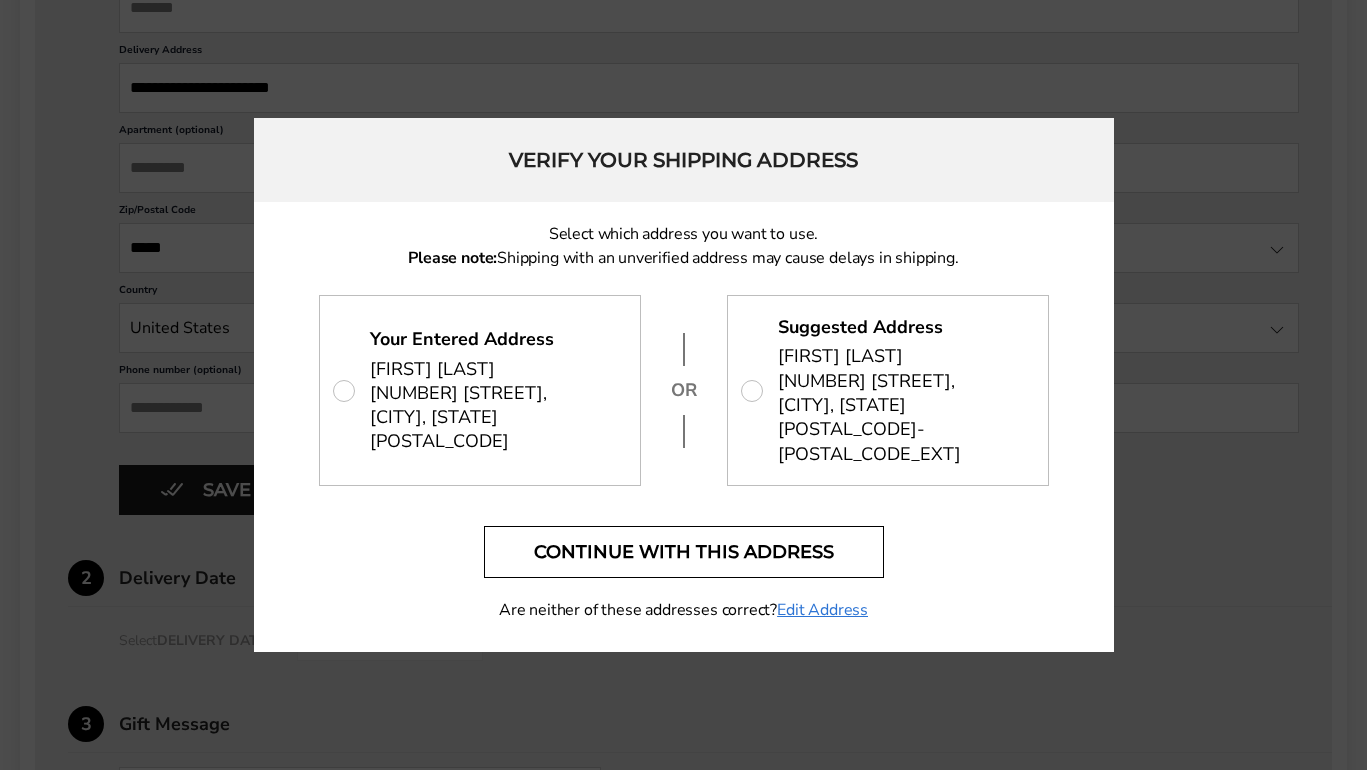 click on "Continue with this address" at bounding box center [684, 552] 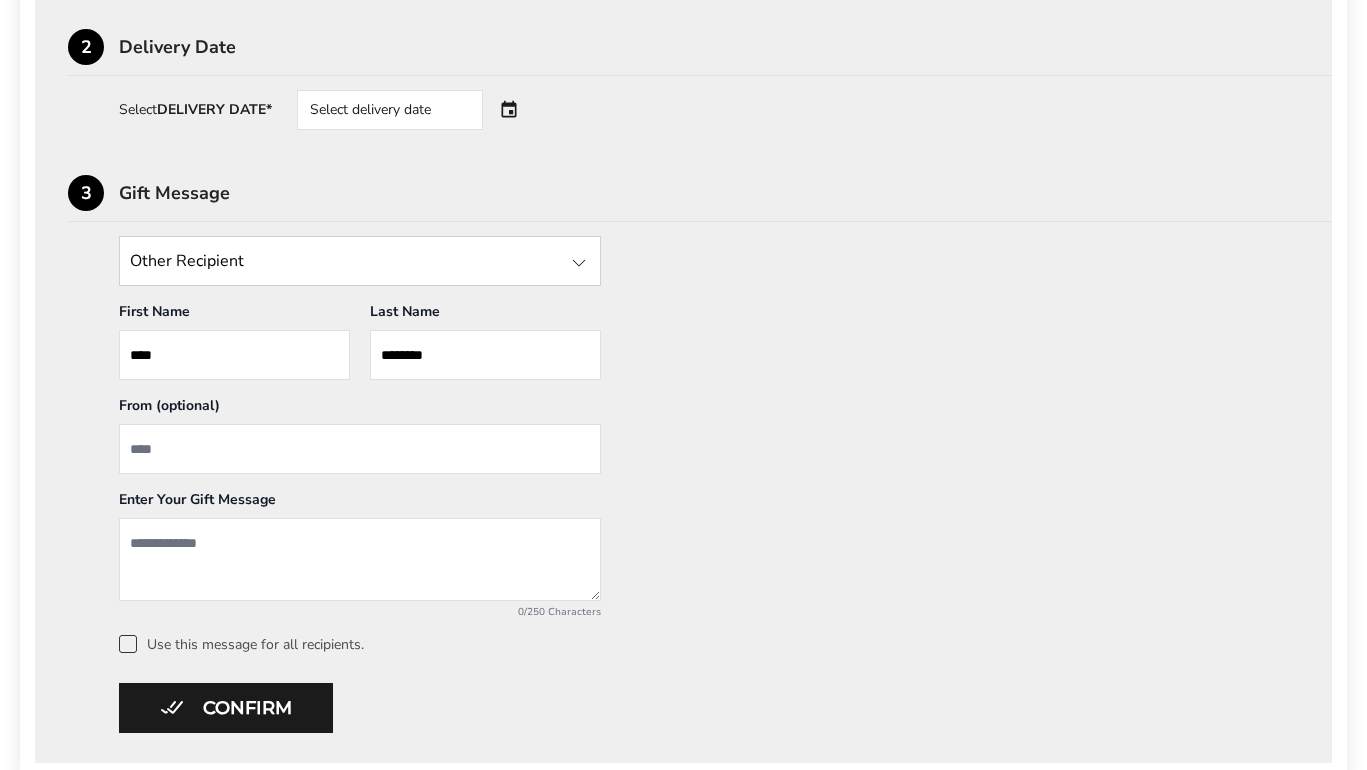 scroll, scrollTop: 781, scrollLeft: 0, axis: vertical 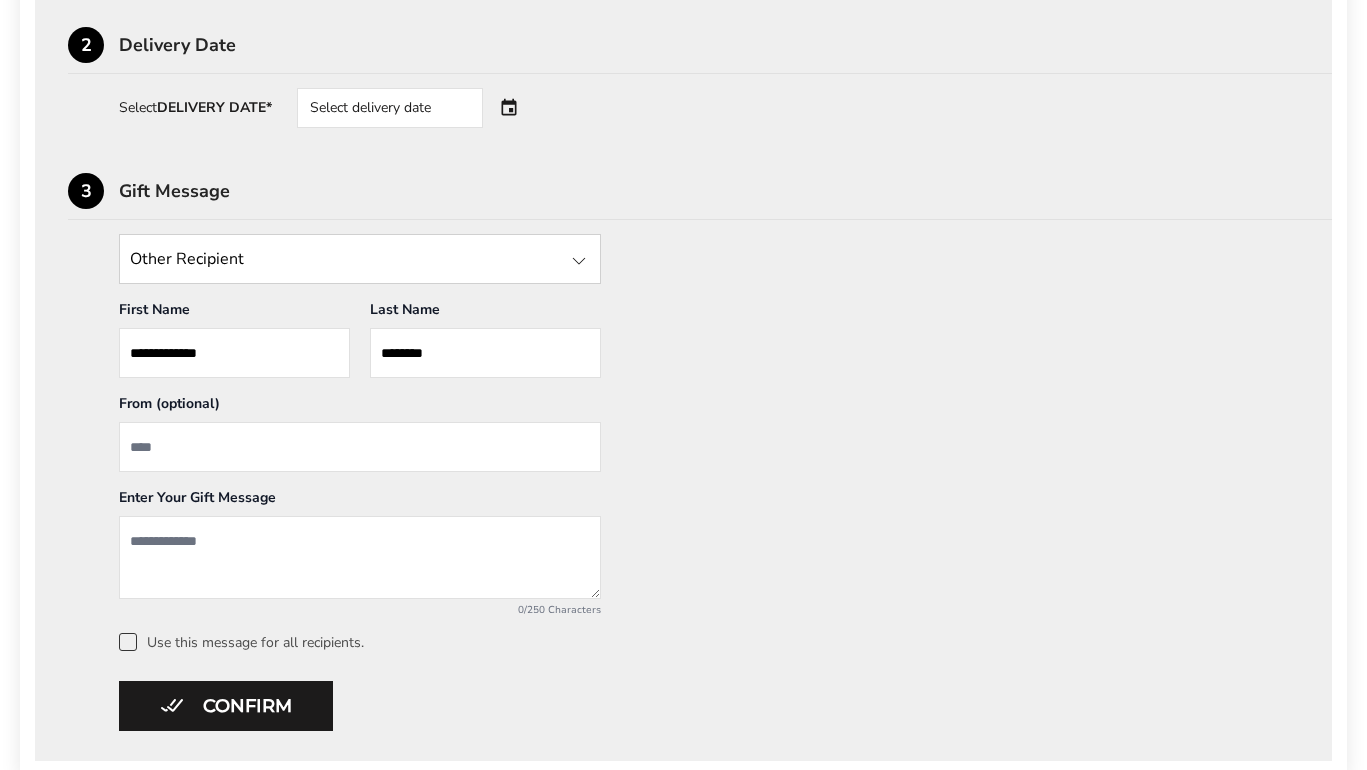 drag, startPoint x: 270, startPoint y: 355, endPoint x: 156, endPoint y: 357, distance: 114.01754 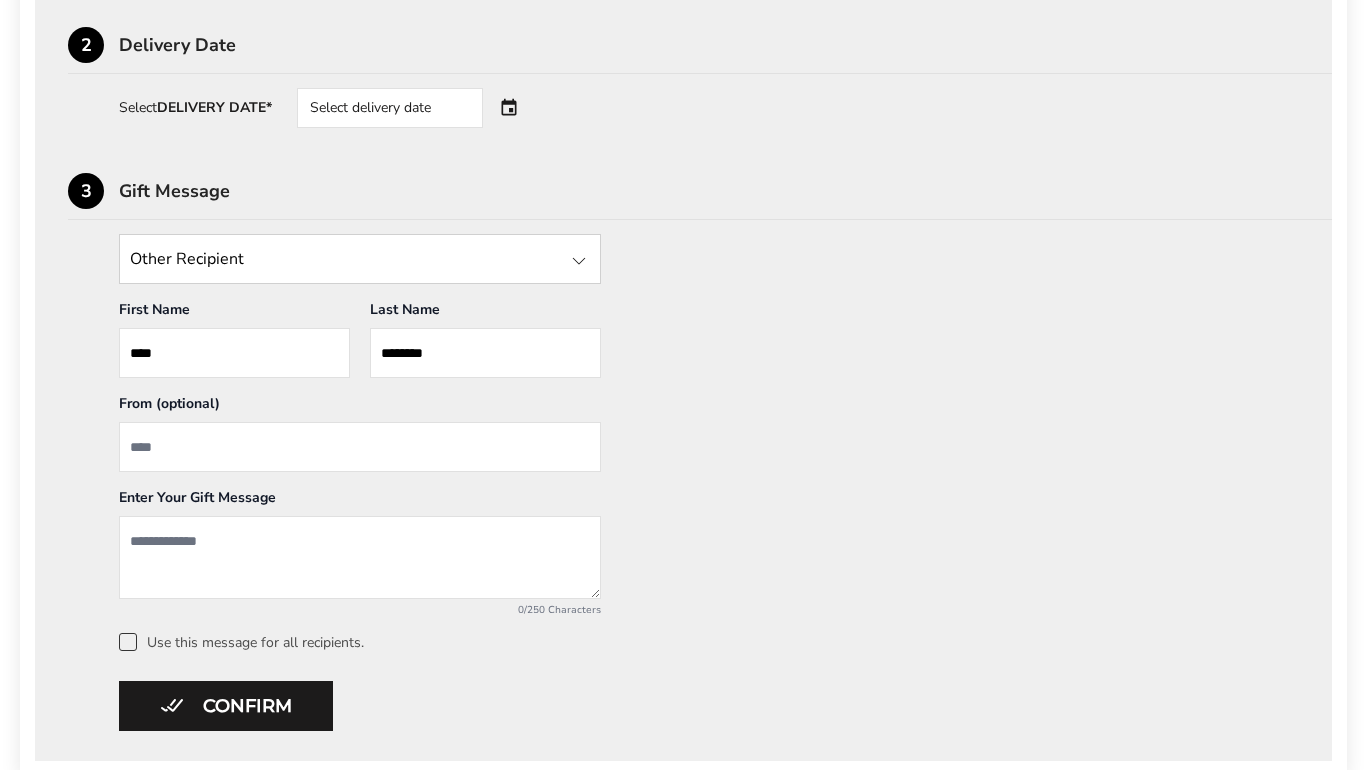 click at bounding box center [360, 447] 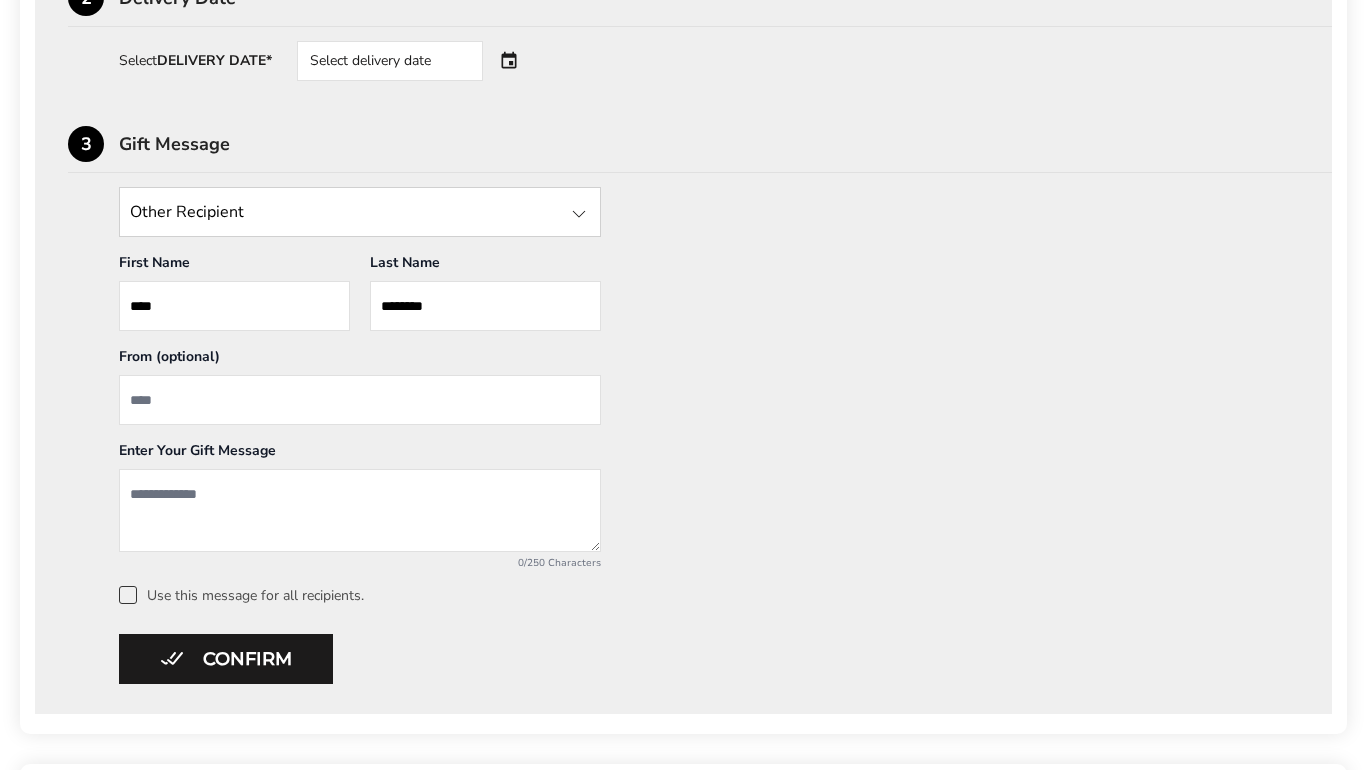 click at bounding box center [360, 510] 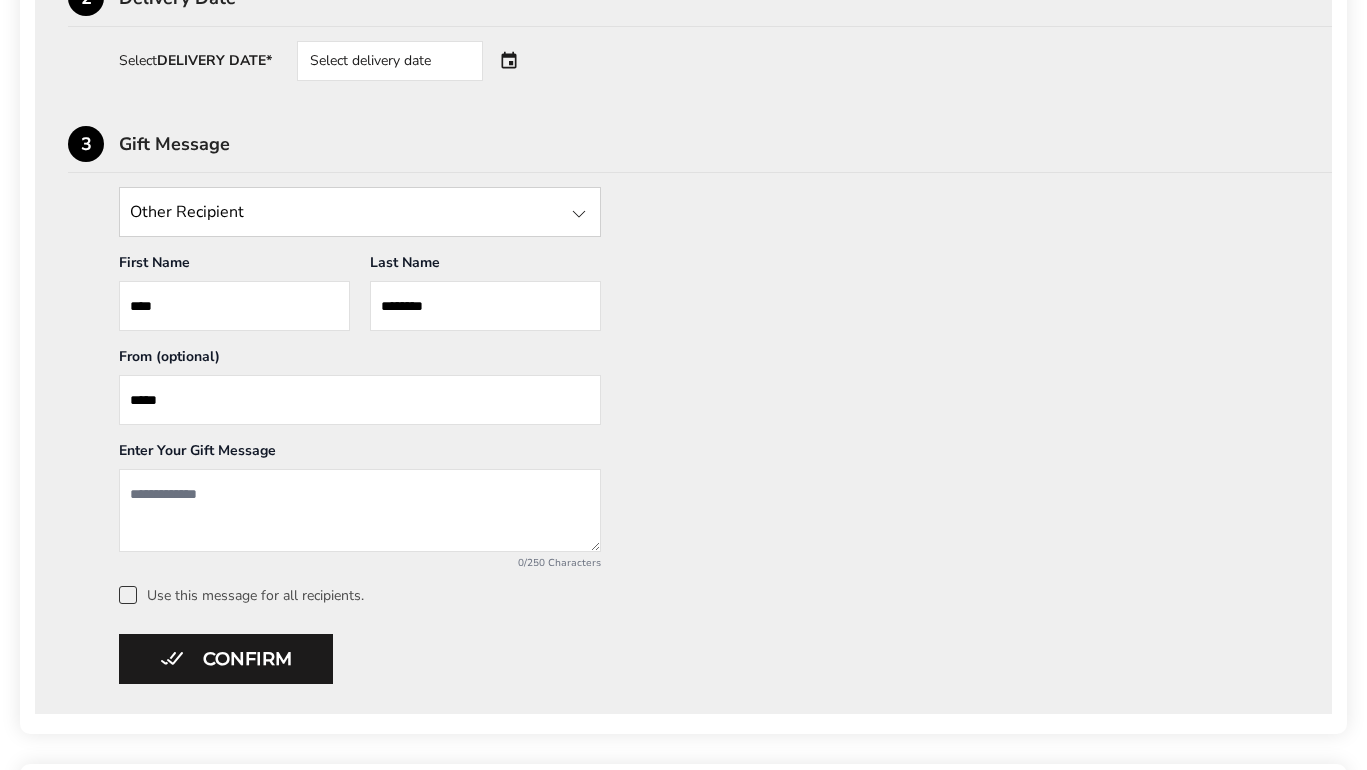 type on "*****" 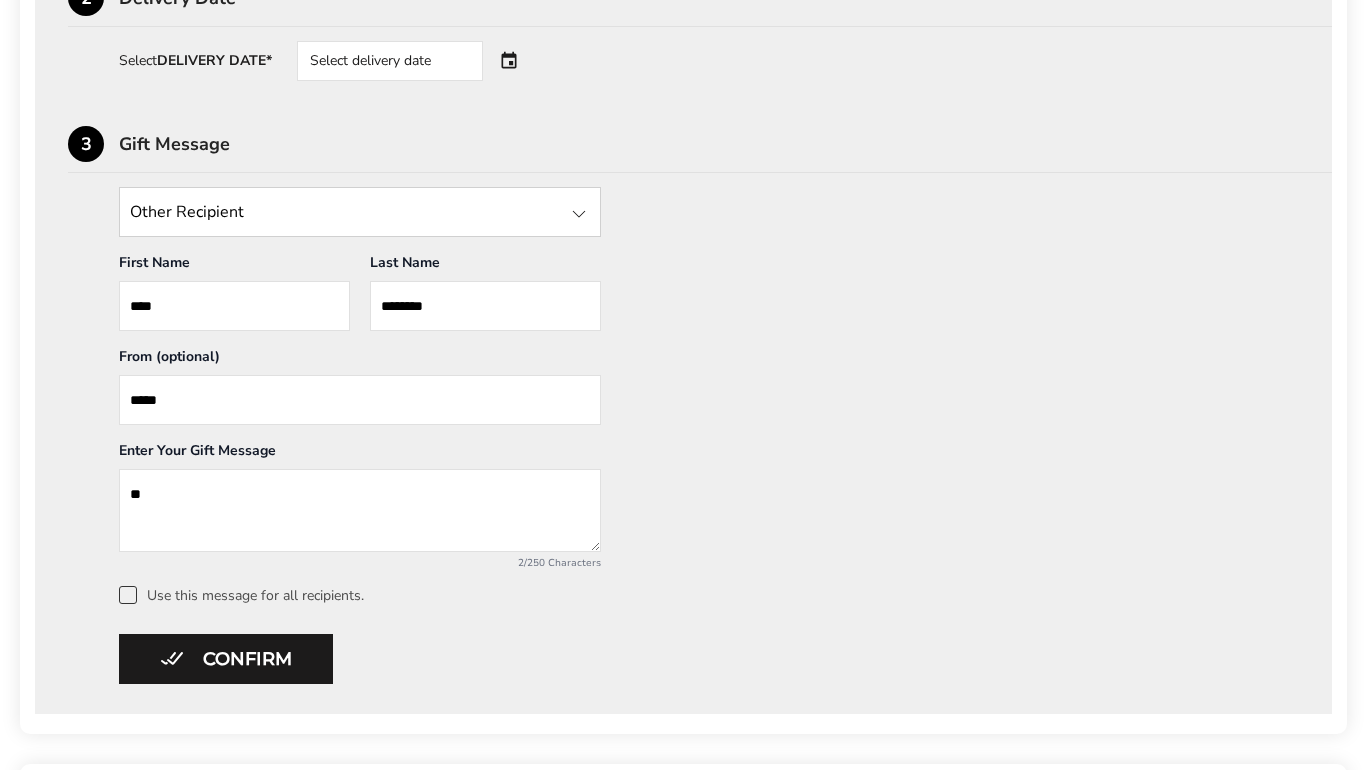 type on "*" 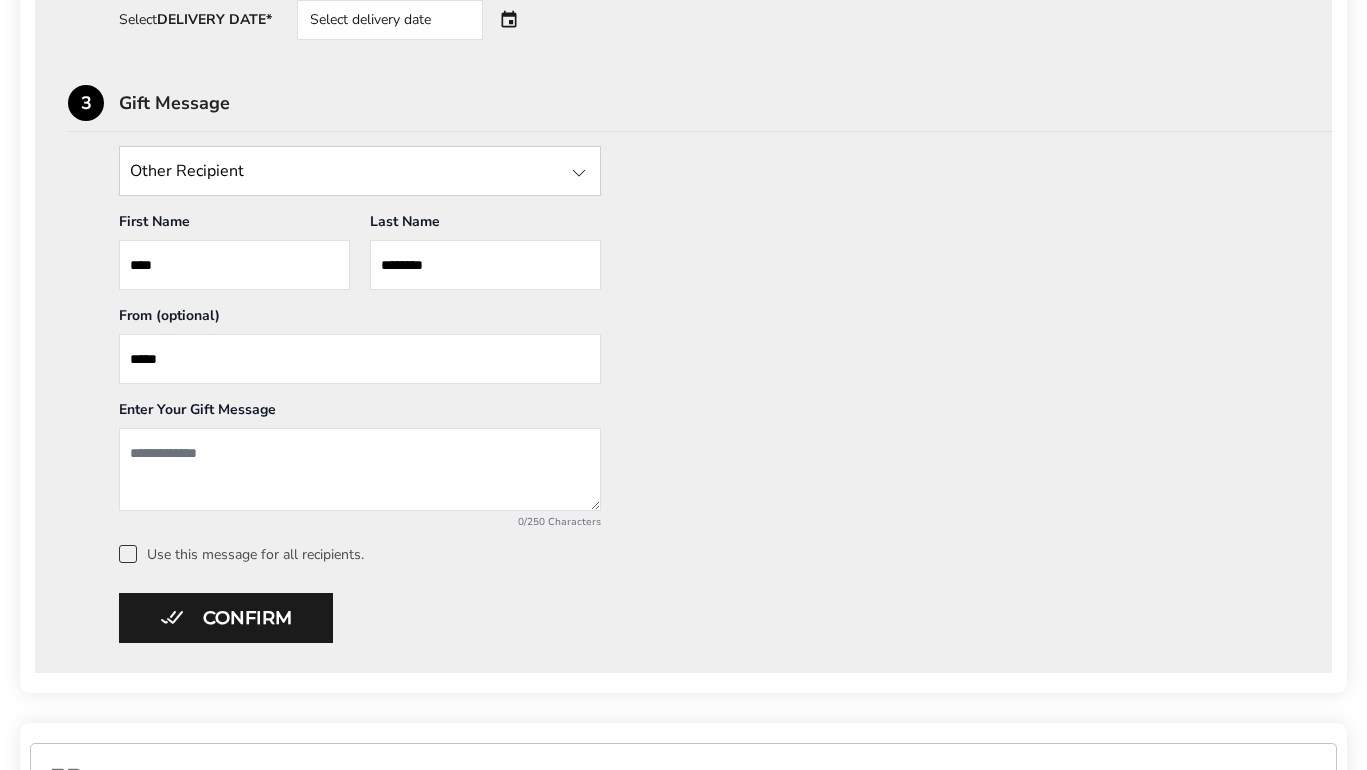 scroll, scrollTop: 874, scrollLeft: 0, axis: vertical 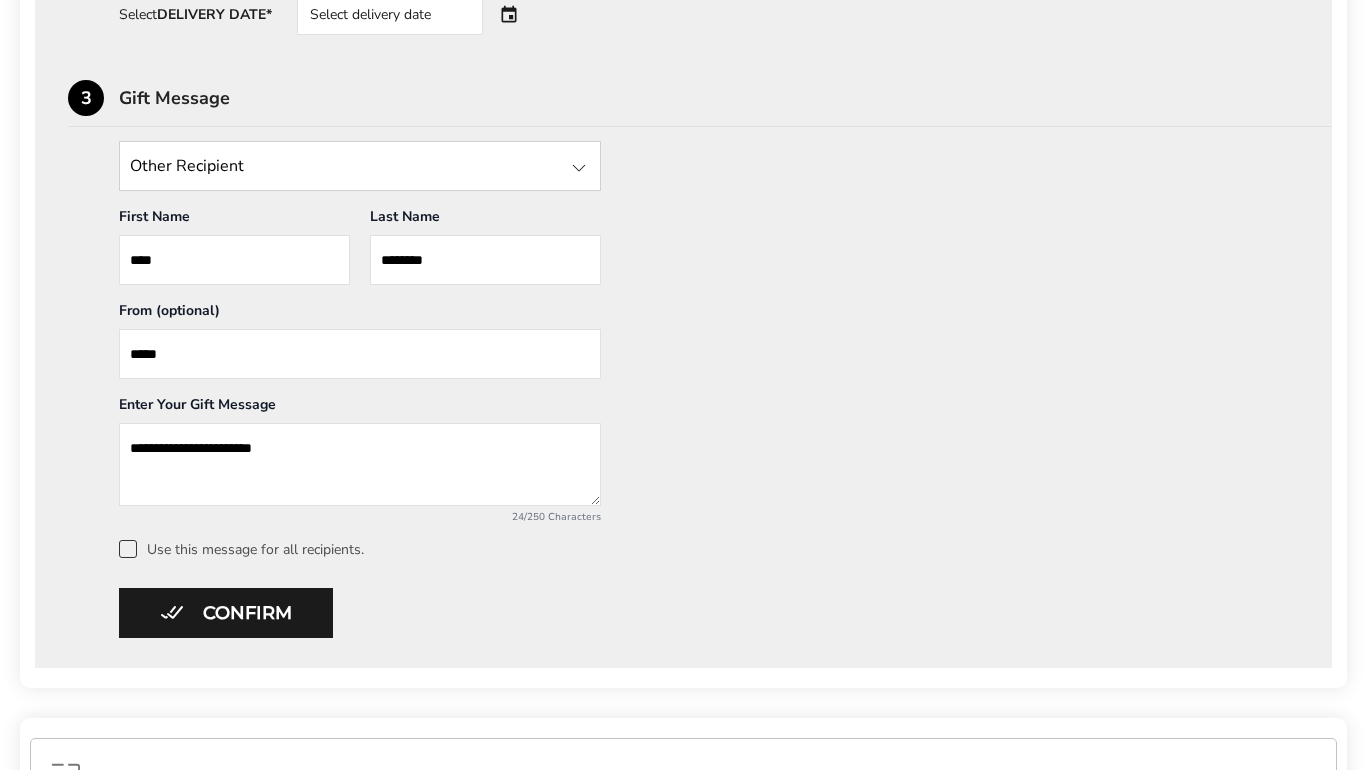 click on "**********" at bounding box center [360, 464] 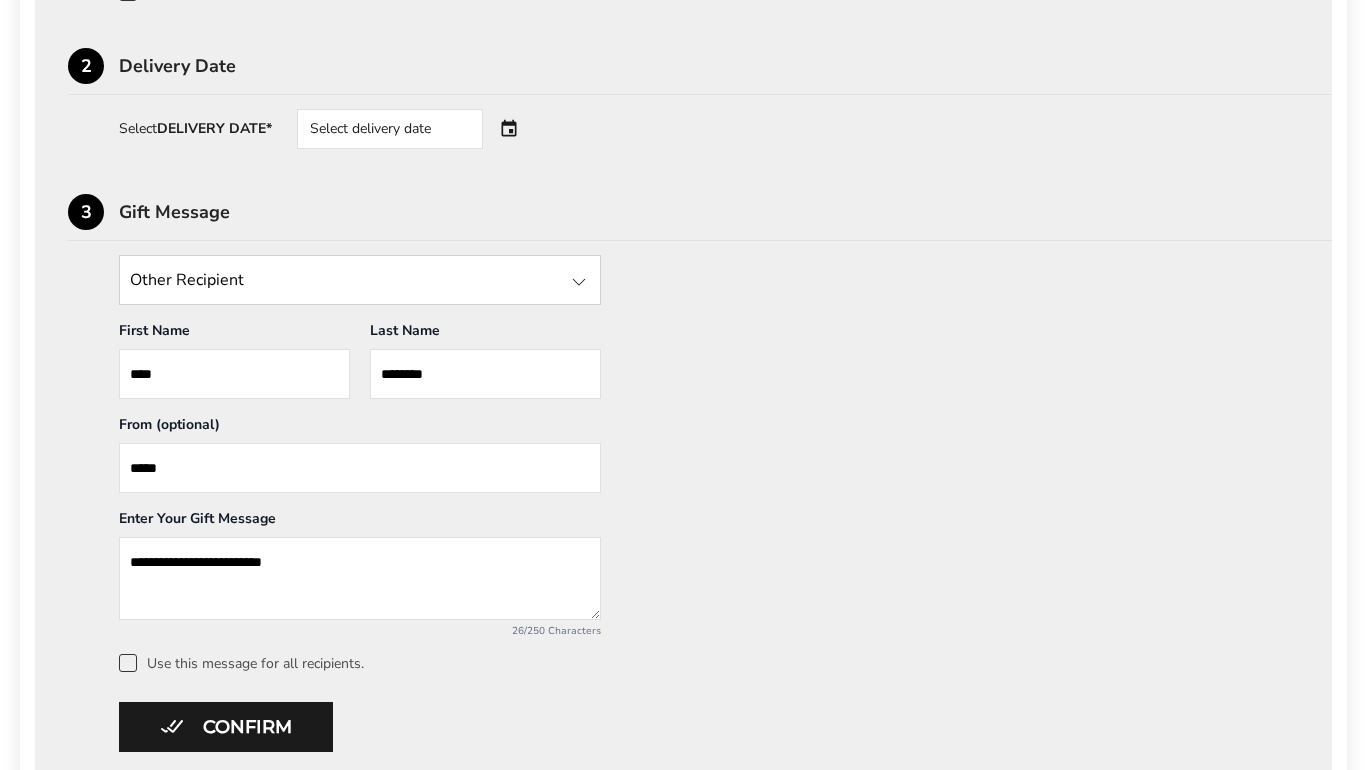 scroll, scrollTop: 780, scrollLeft: 0, axis: vertical 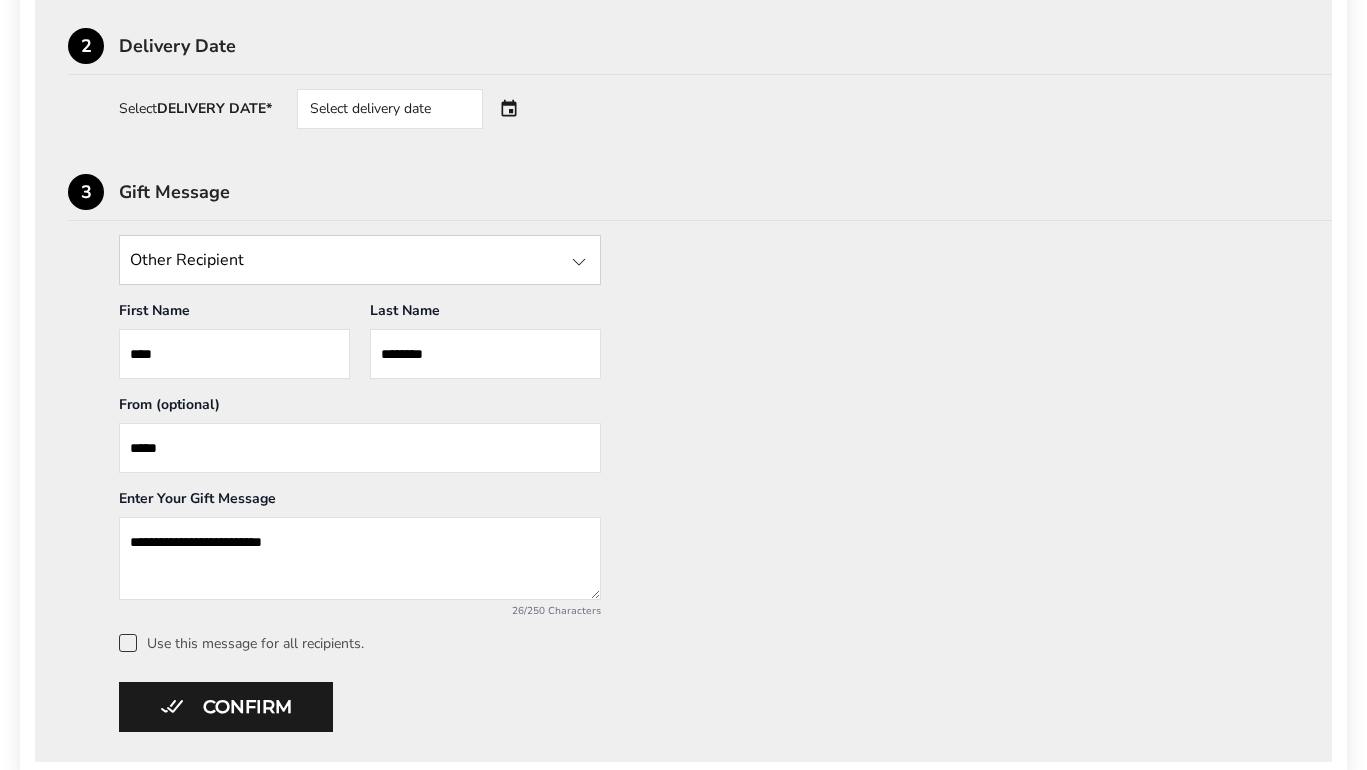 drag, startPoint x: 307, startPoint y: 548, endPoint x: 209, endPoint y: 542, distance: 98.1835 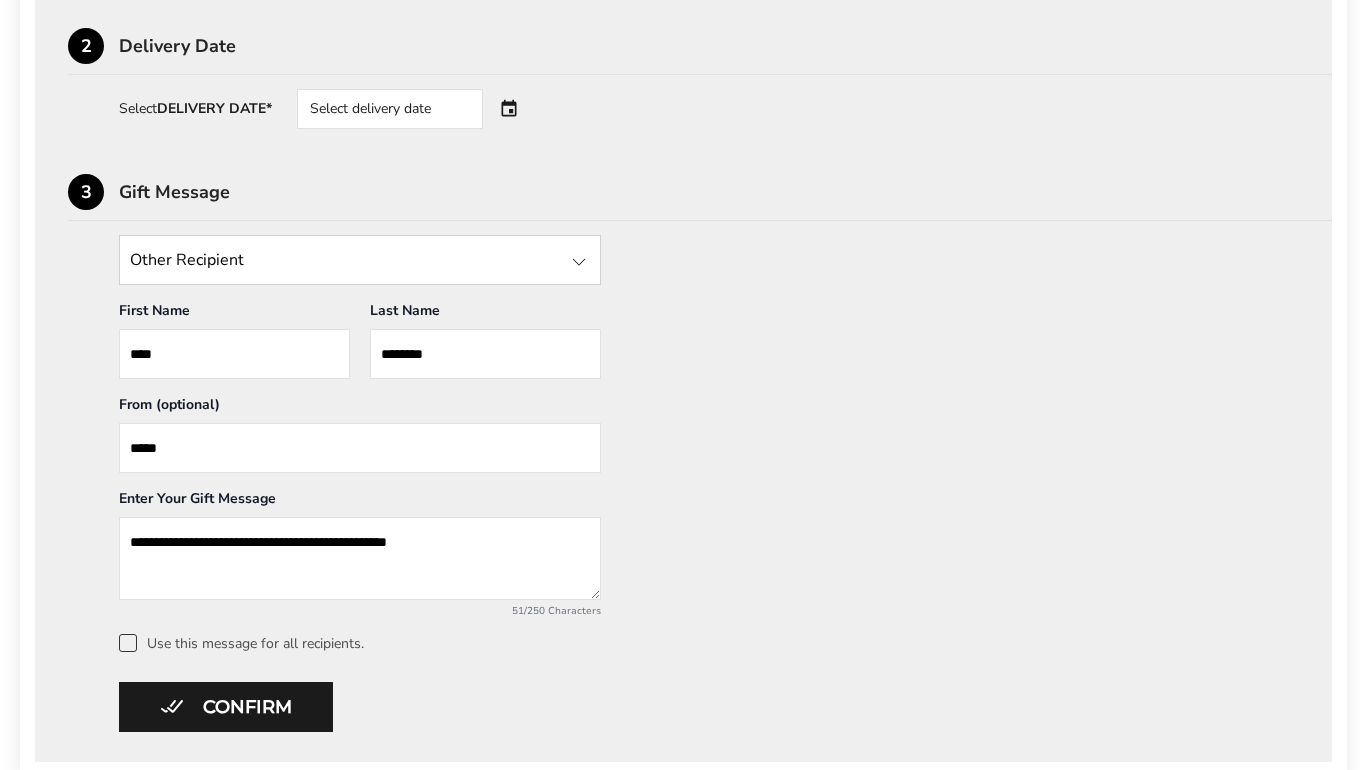 drag, startPoint x: 367, startPoint y: 546, endPoint x: 340, endPoint y: 546, distance: 27 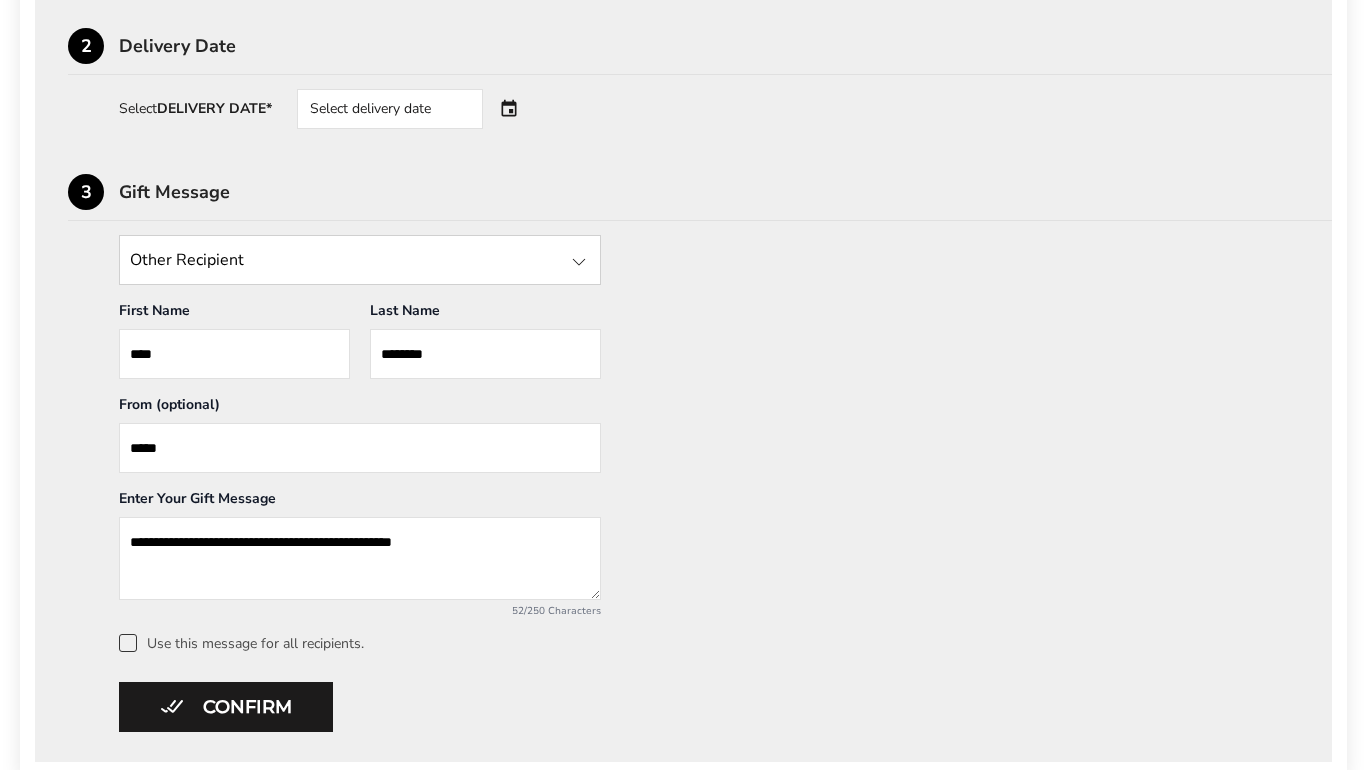 drag, startPoint x: 281, startPoint y: 541, endPoint x: 252, endPoint y: 541, distance: 29 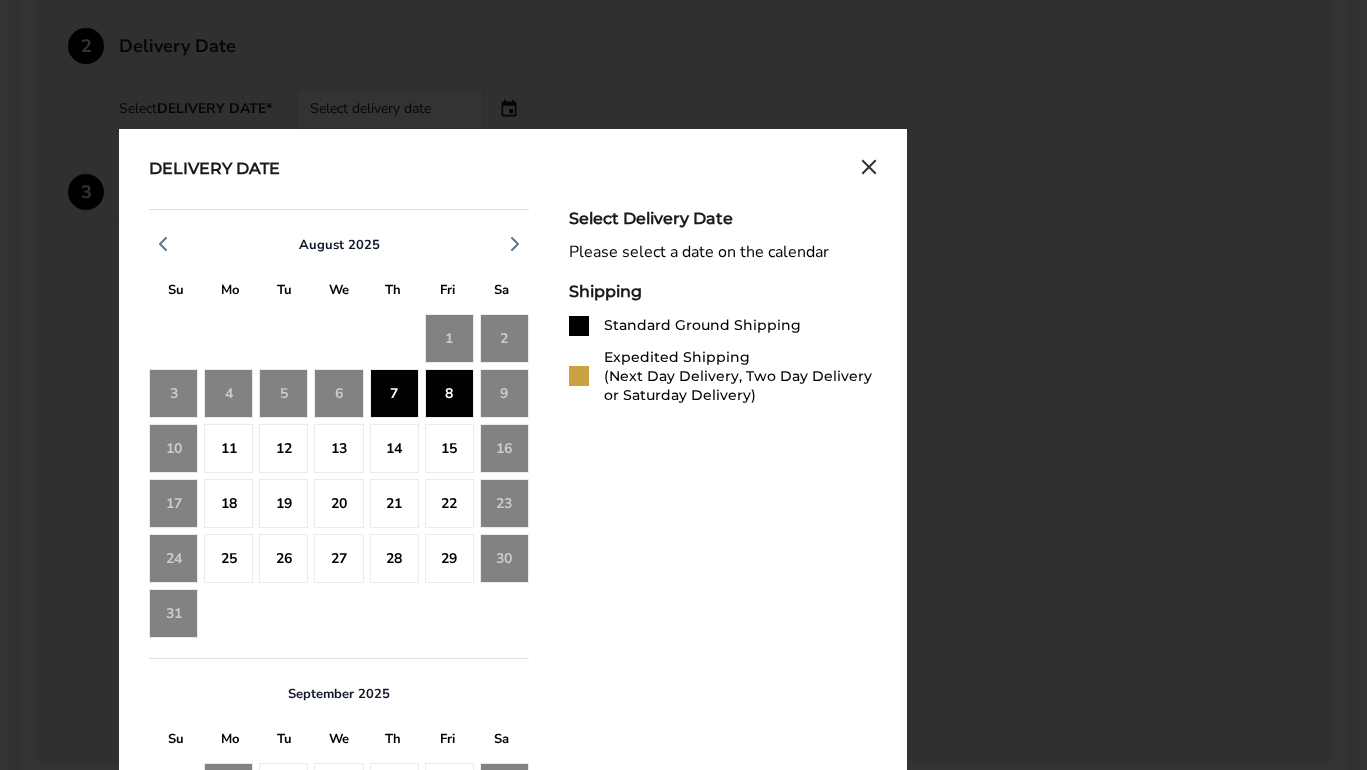 click on "8" 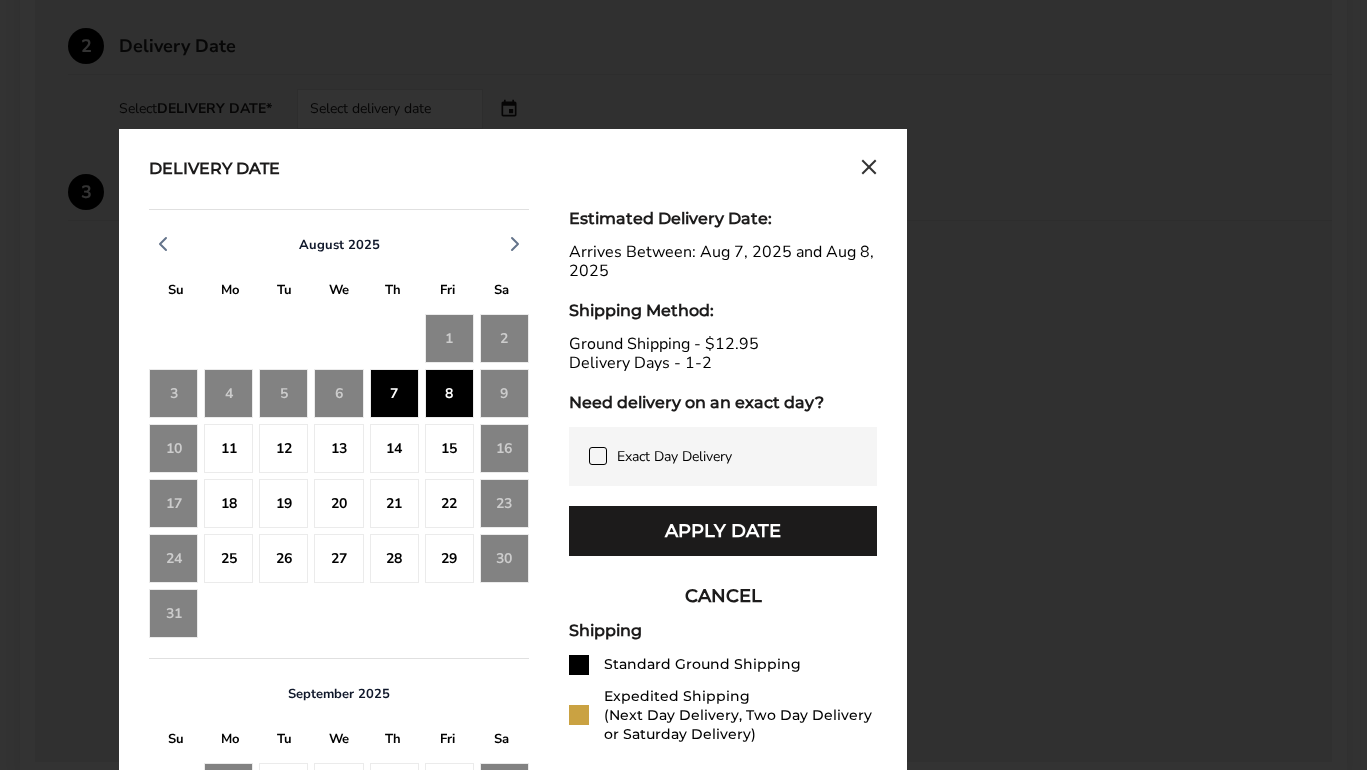 click 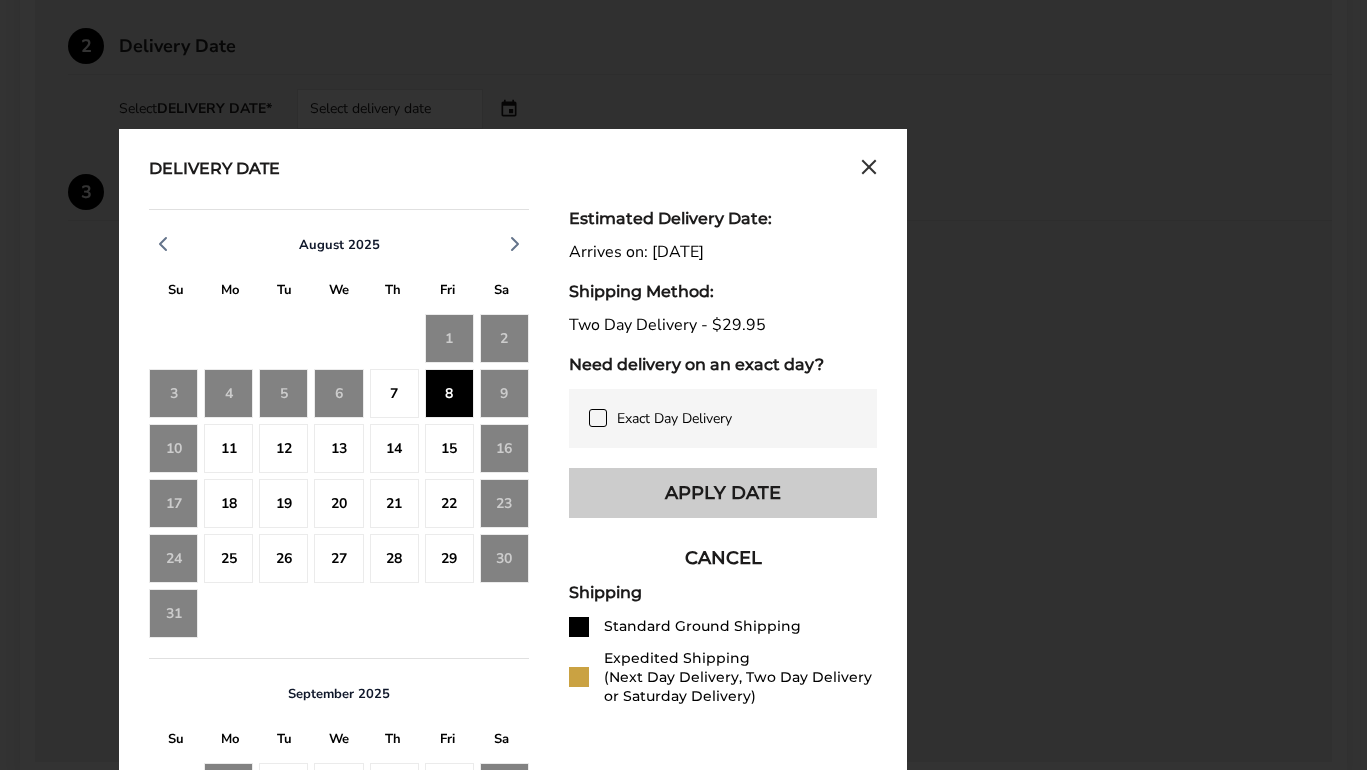 click on "Apply Date" at bounding box center (723, 493) 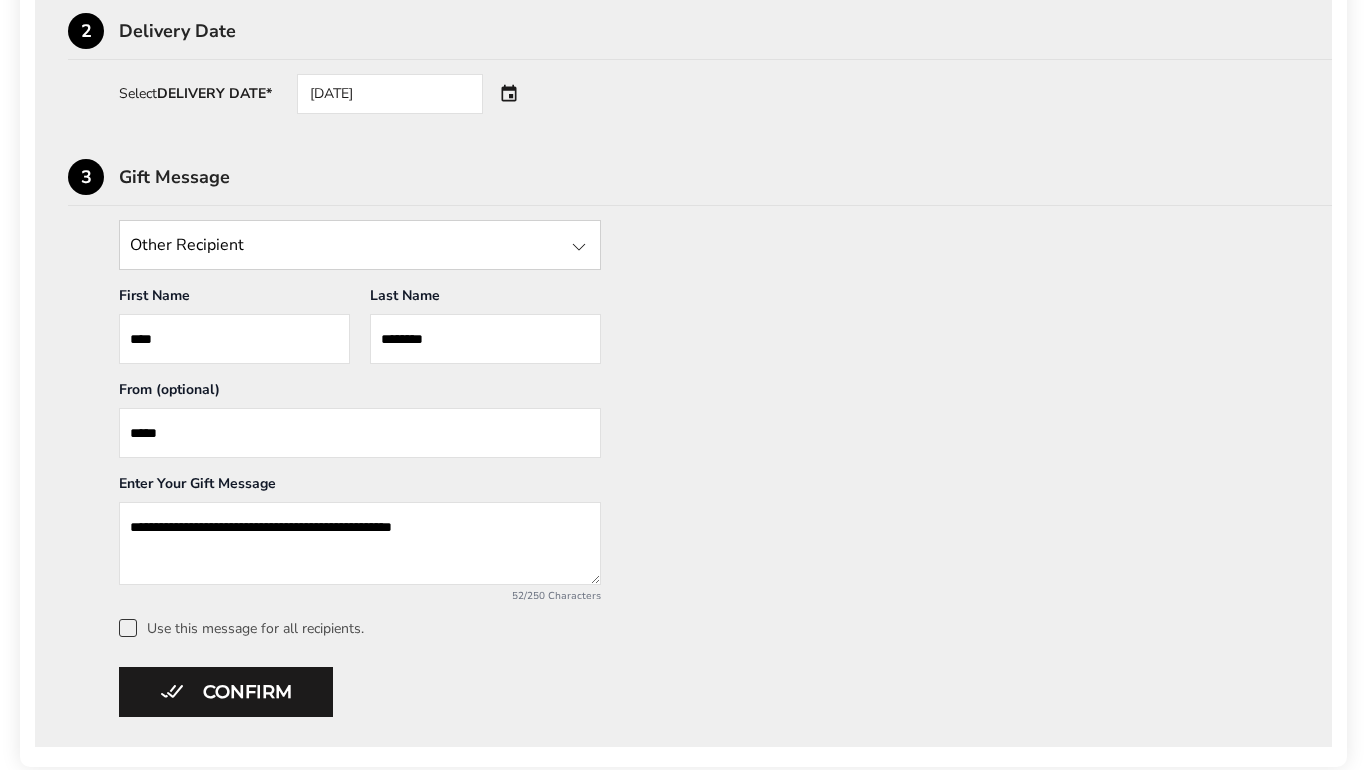 scroll, scrollTop: 774, scrollLeft: 0, axis: vertical 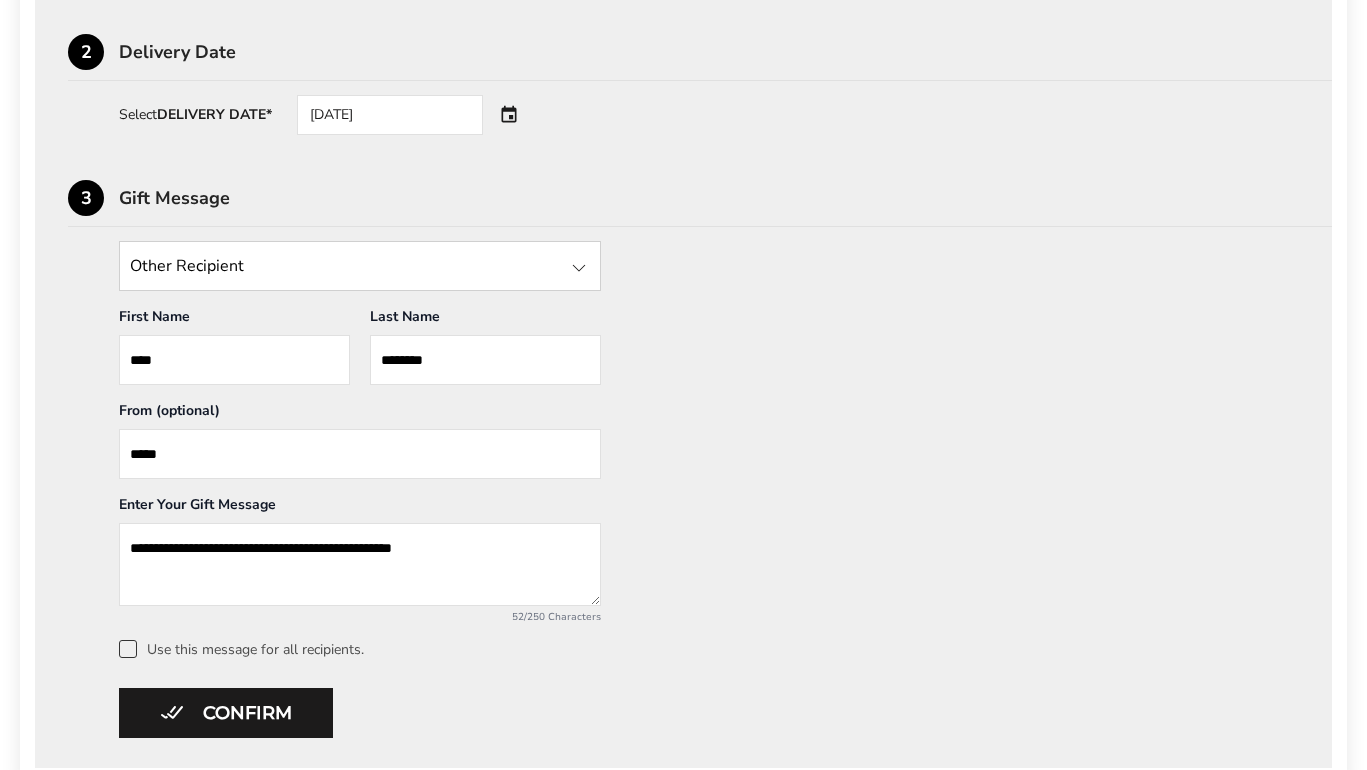 click on "**********" at bounding box center (360, 564) 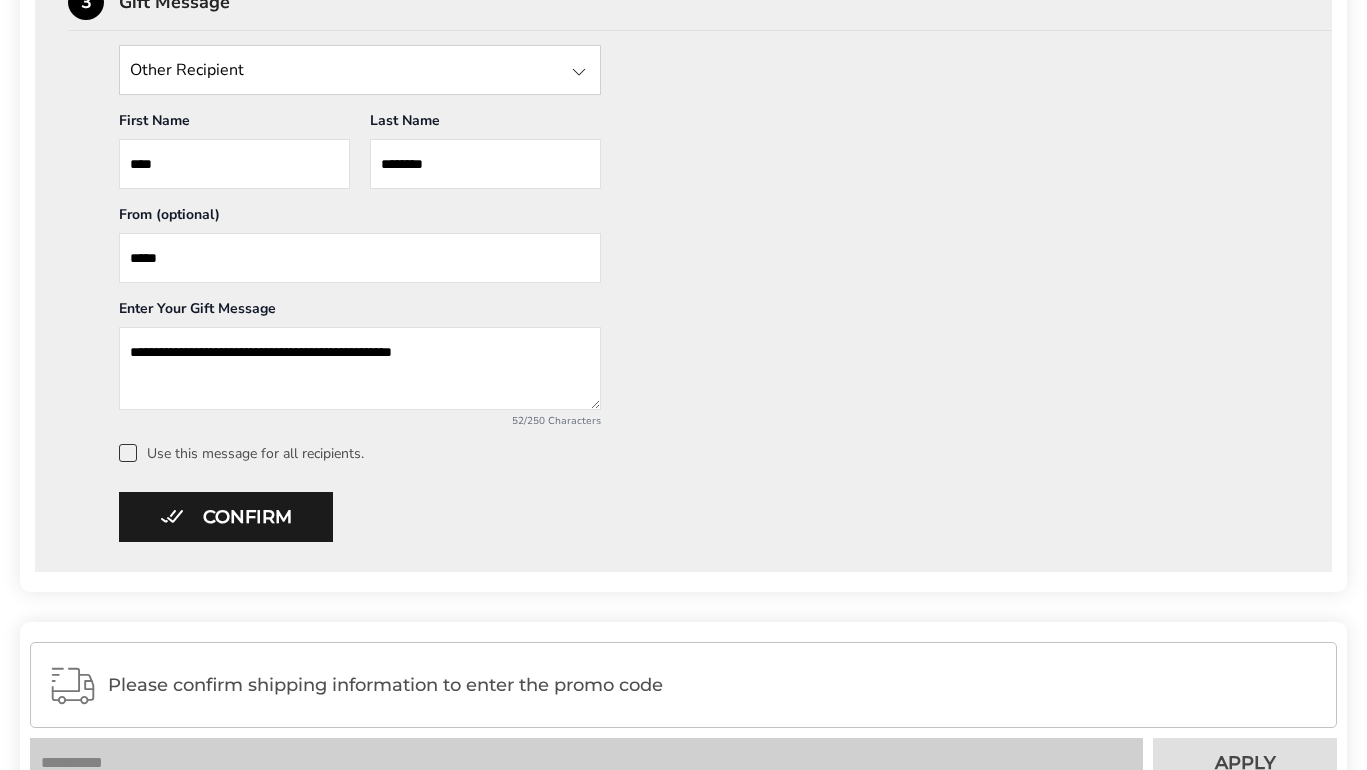 scroll, scrollTop: 968, scrollLeft: 0, axis: vertical 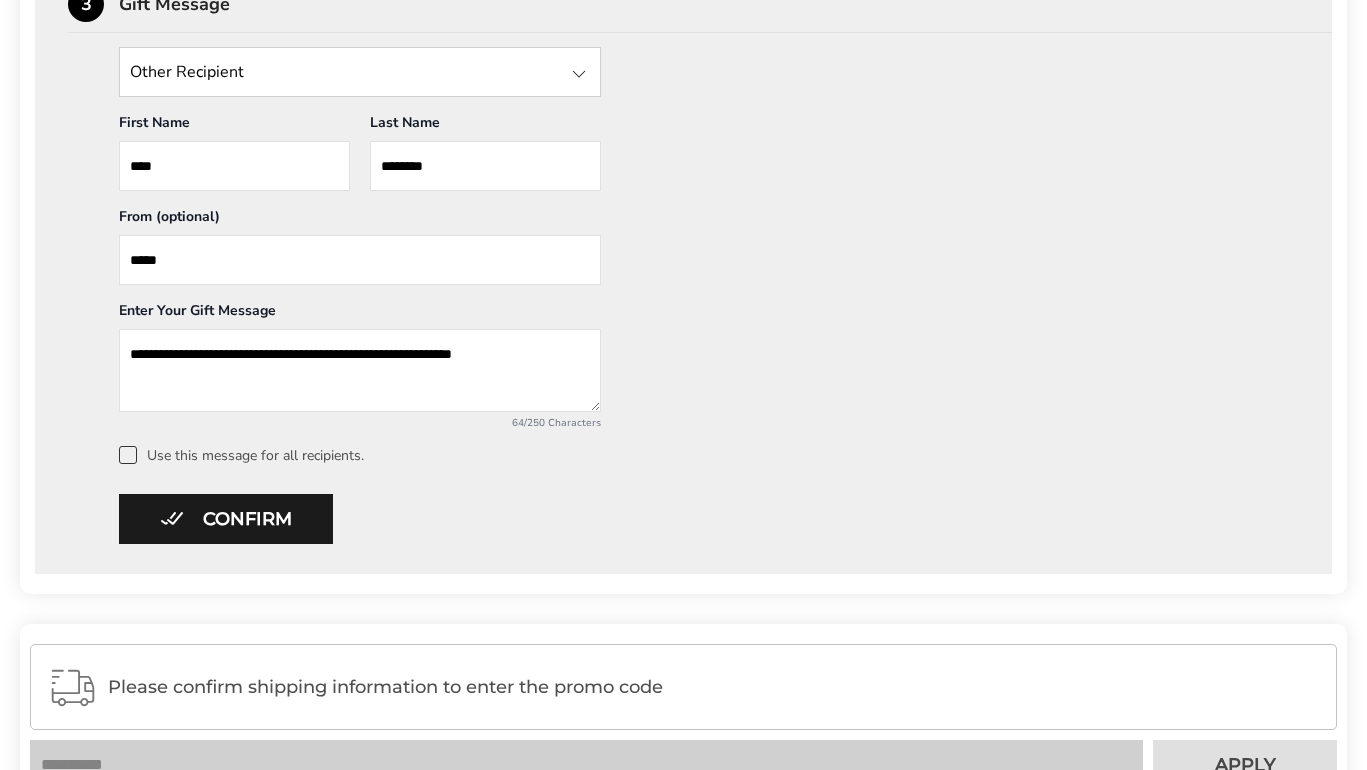 click on "**********" at bounding box center [360, 370] 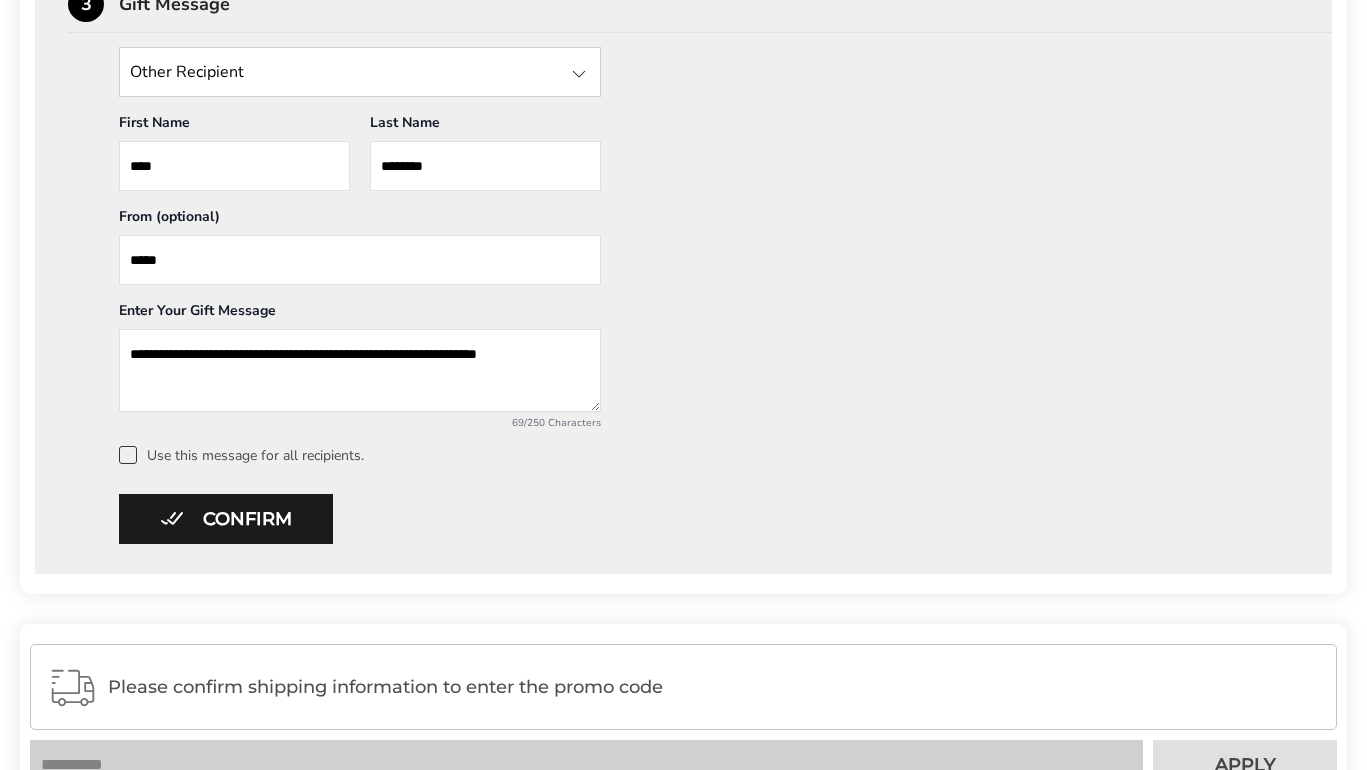 drag, startPoint x: 493, startPoint y: 357, endPoint x: 415, endPoint y: 355, distance: 78.025635 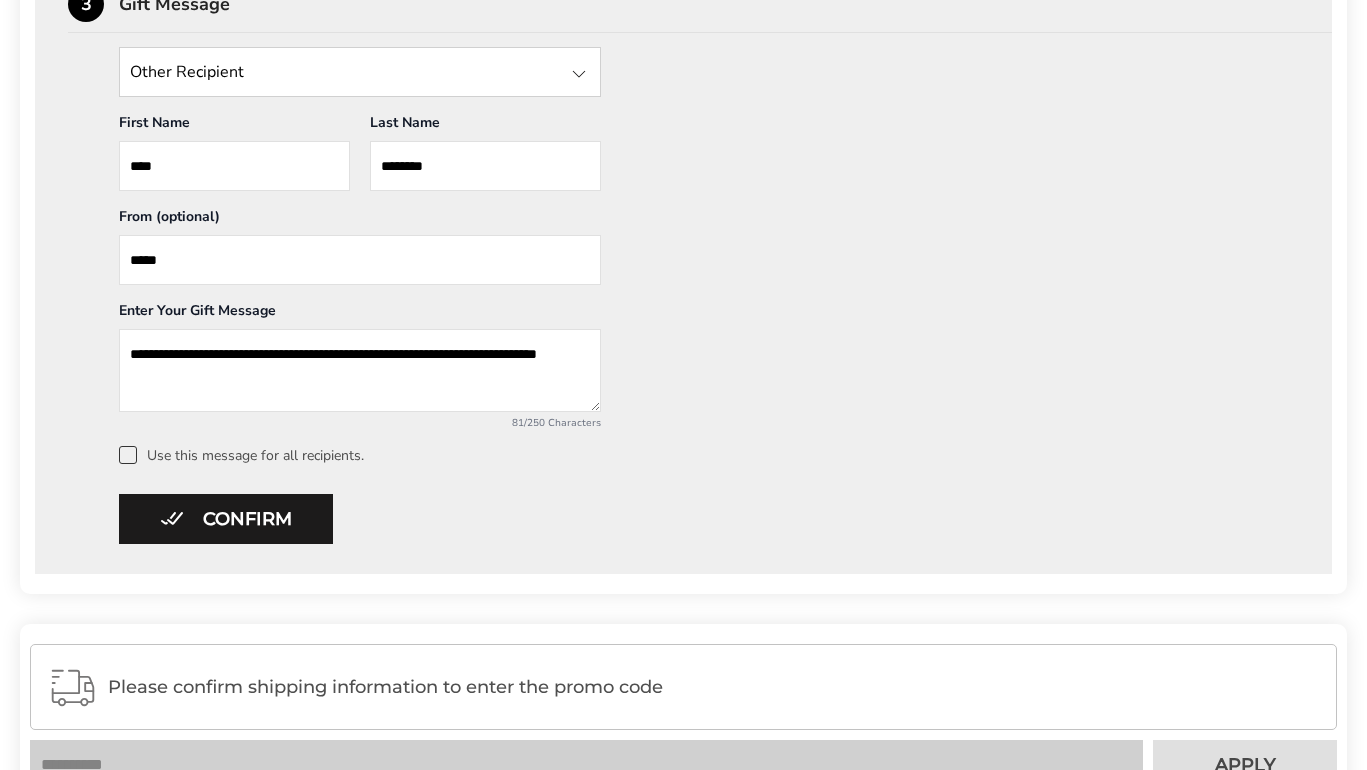 click on "**********" at bounding box center (360, 370) 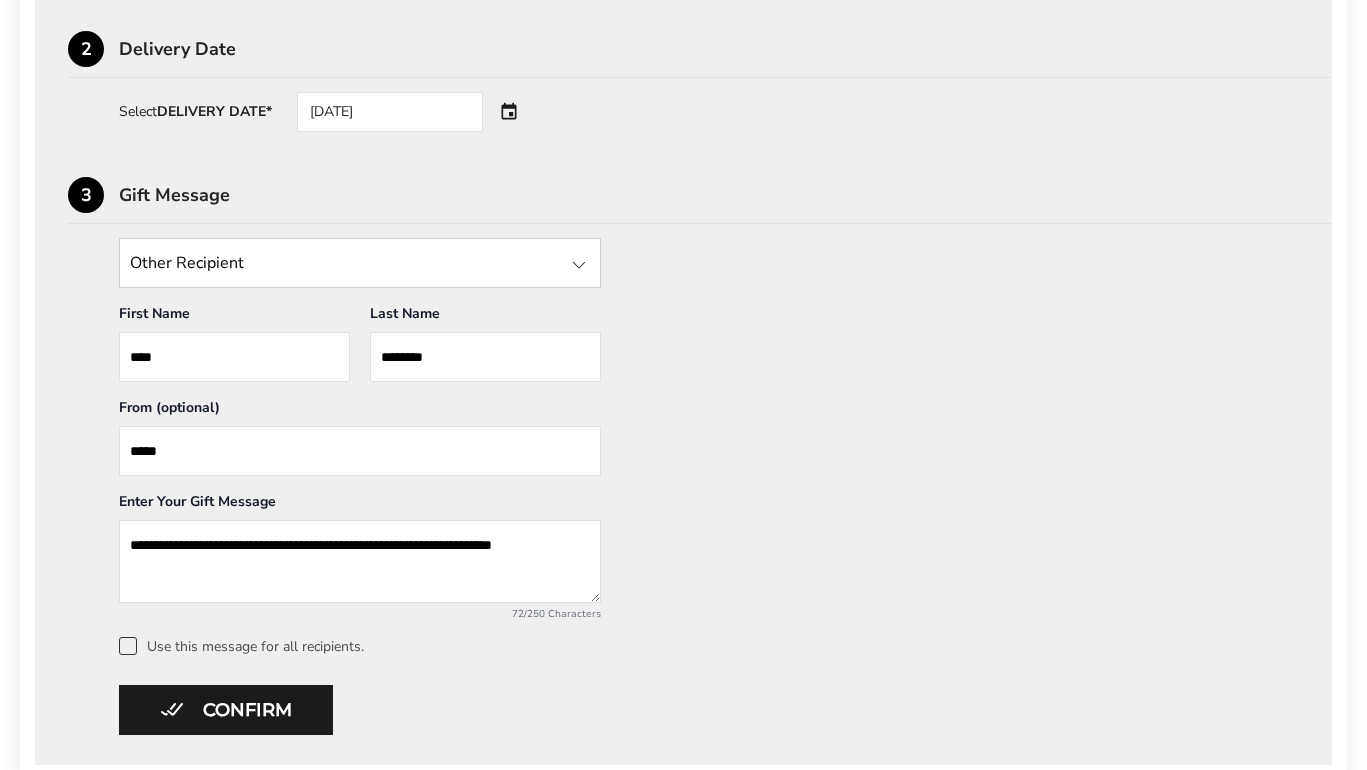 scroll, scrollTop: 778, scrollLeft: 0, axis: vertical 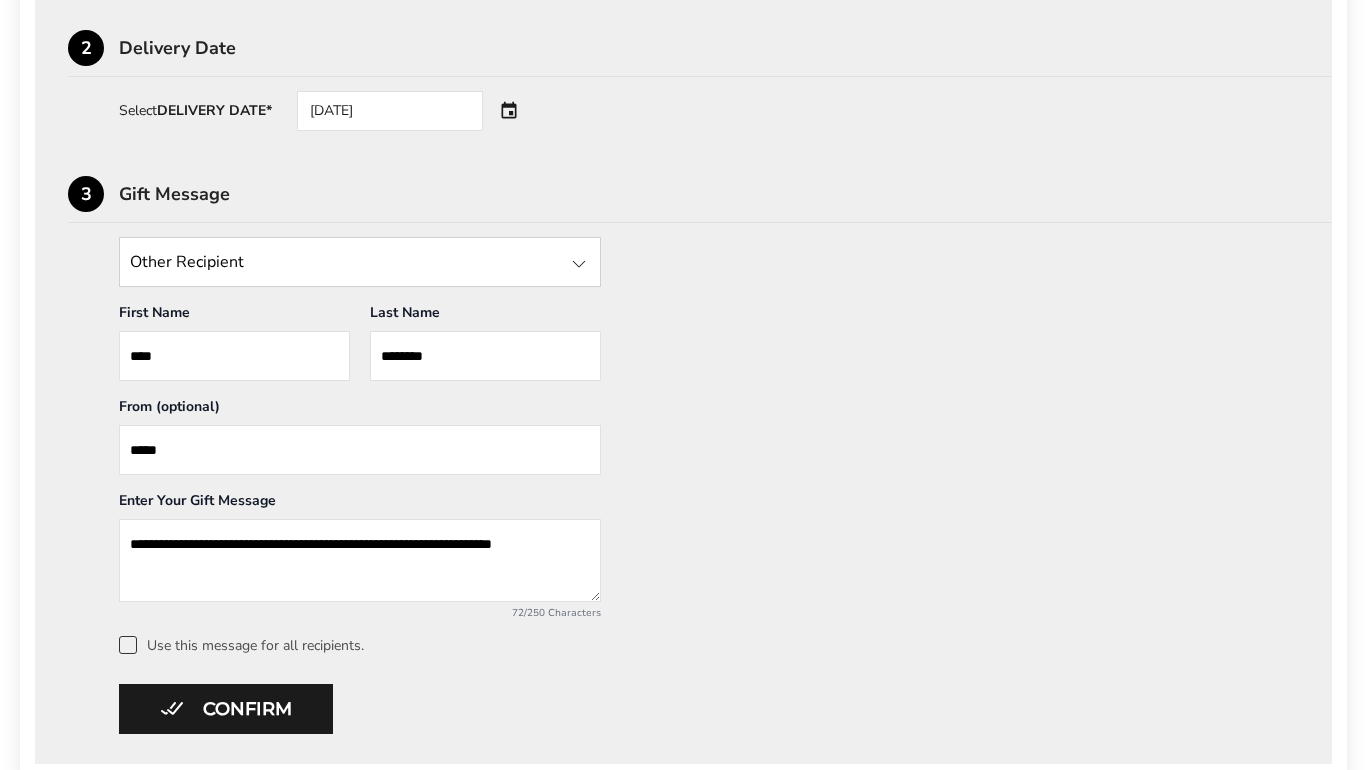 drag, startPoint x: 430, startPoint y: 548, endPoint x: 399, endPoint y: 548, distance: 31 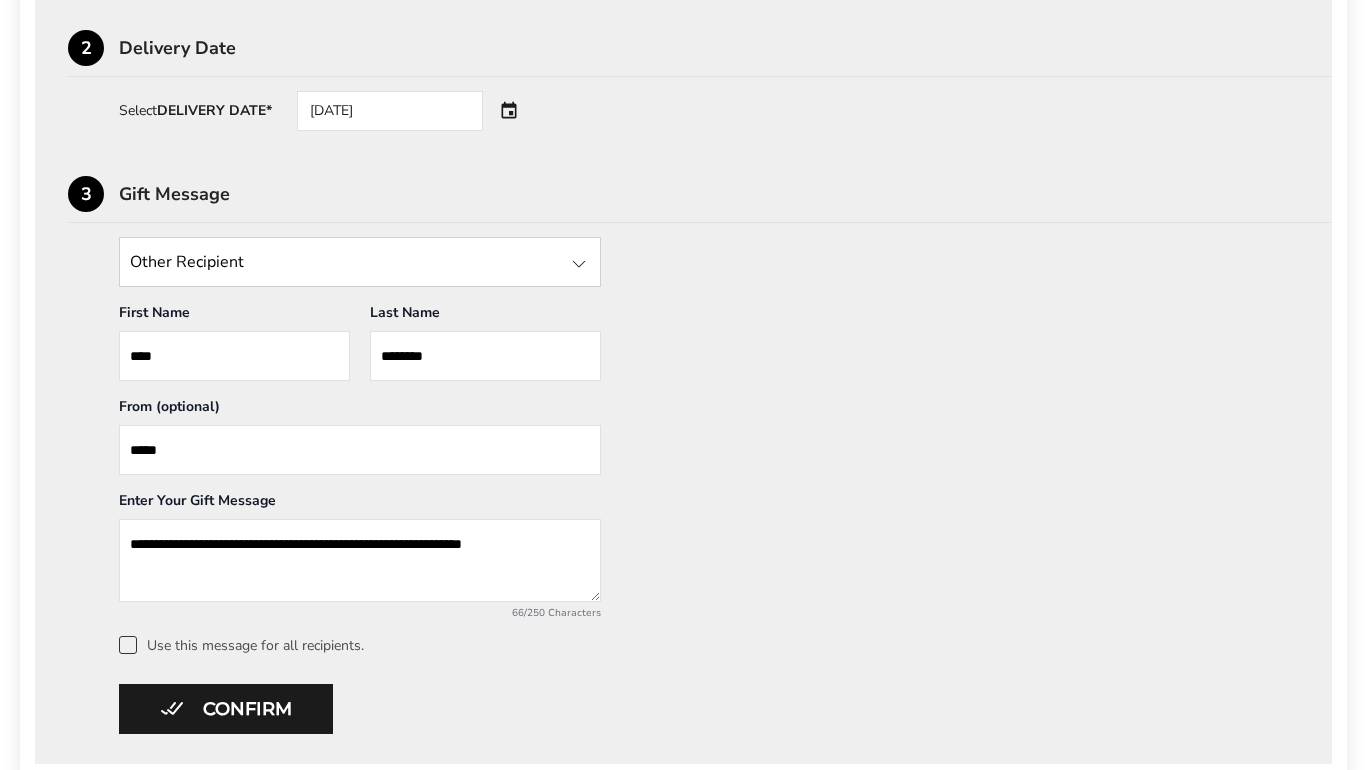 click on "**********" at bounding box center [683, 445] 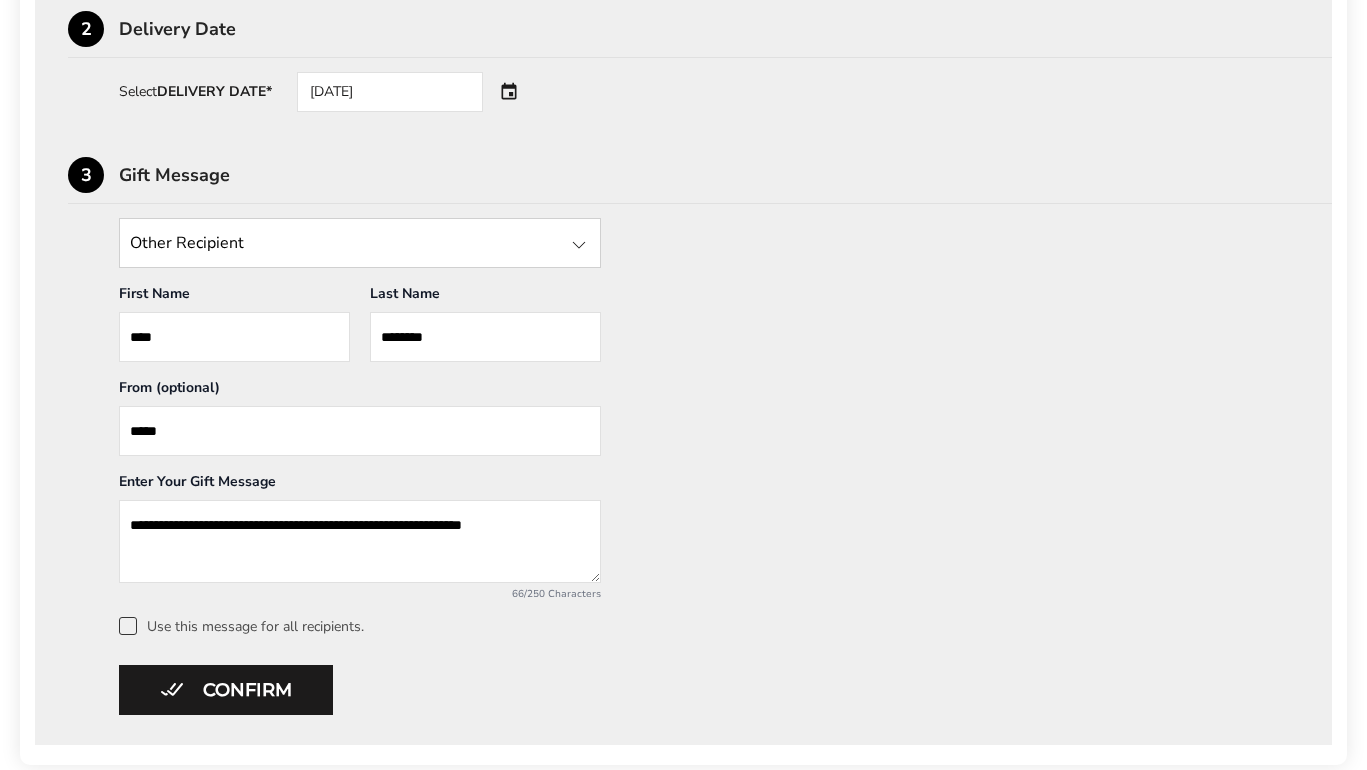 scroll, scrollTop: 806, scrollLeft: 0, axis: vertical 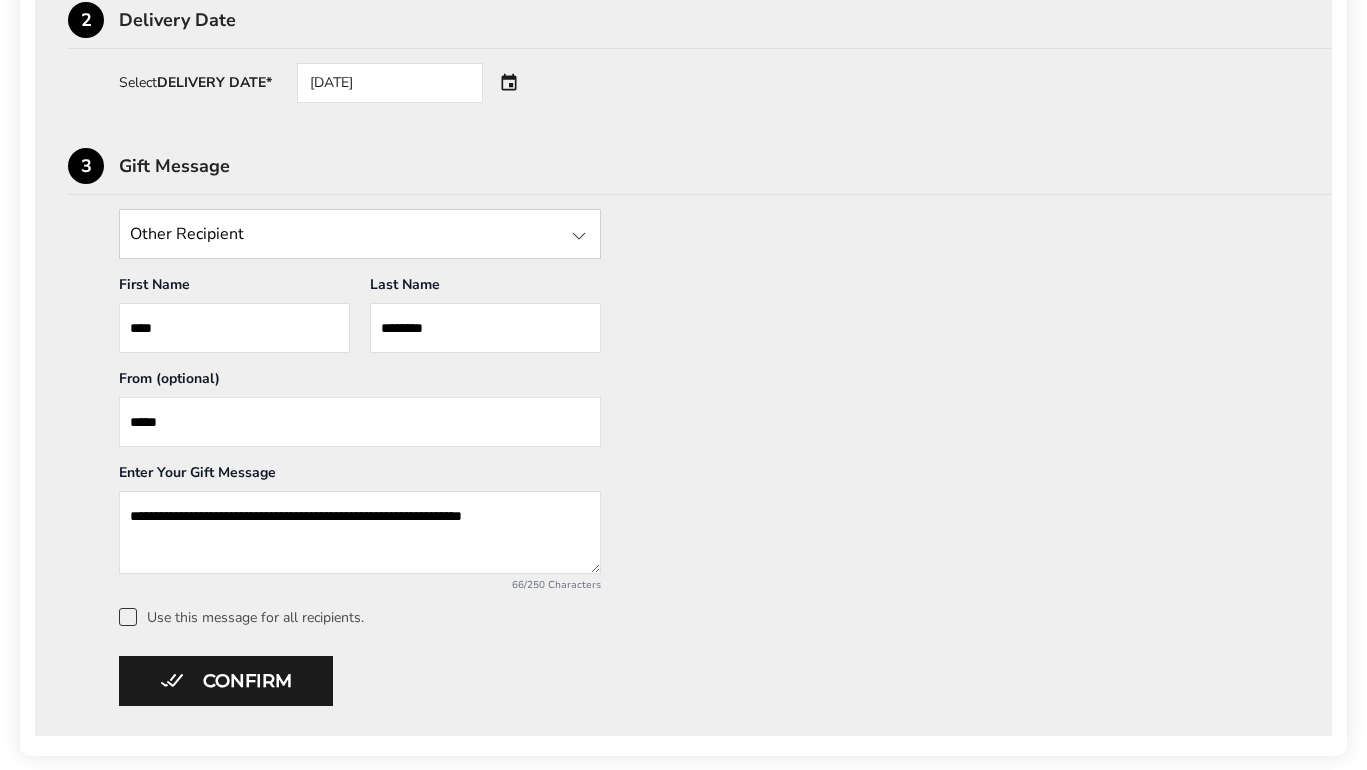 drag, startPoint x: 540, startPoint y: 522, endPoint x: 434, endPoint y: 517, distance: 106.11786 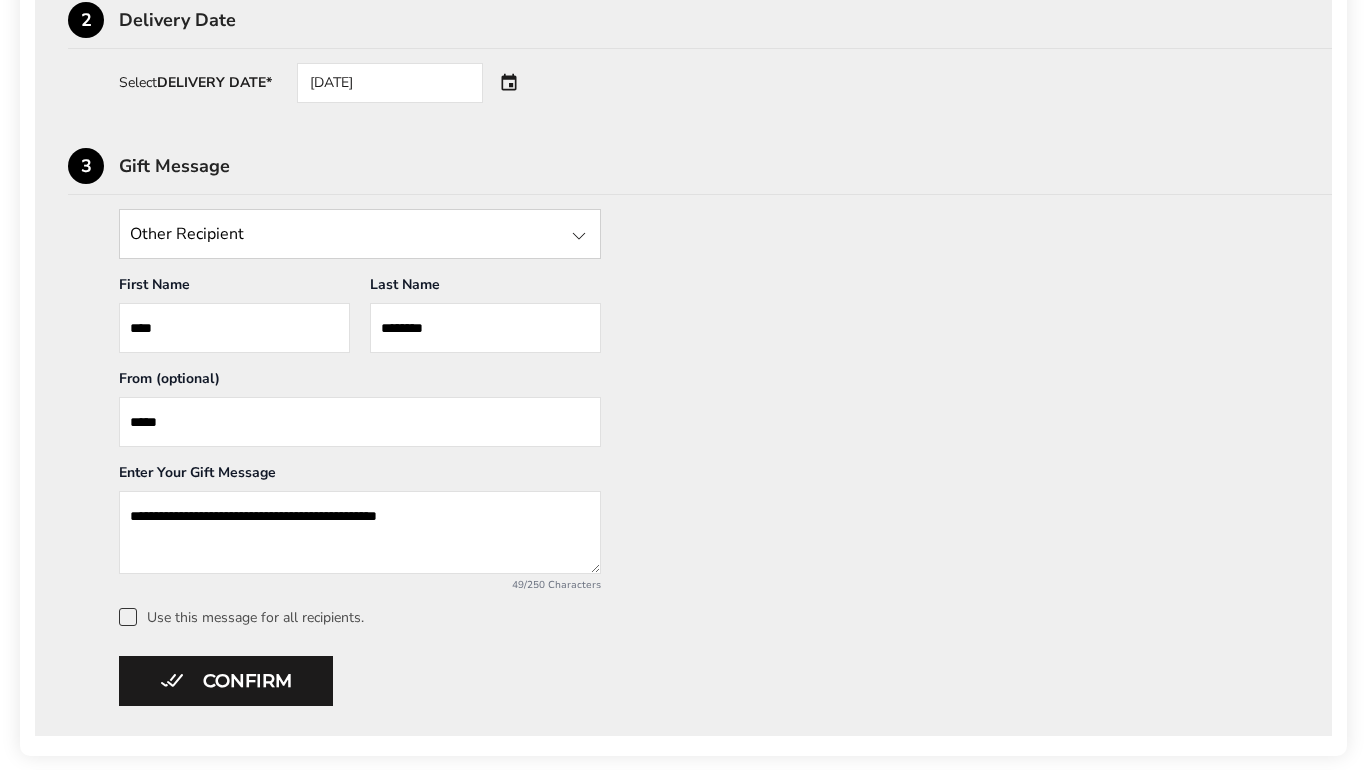 click on "**********" at bounding box center [360, 532] 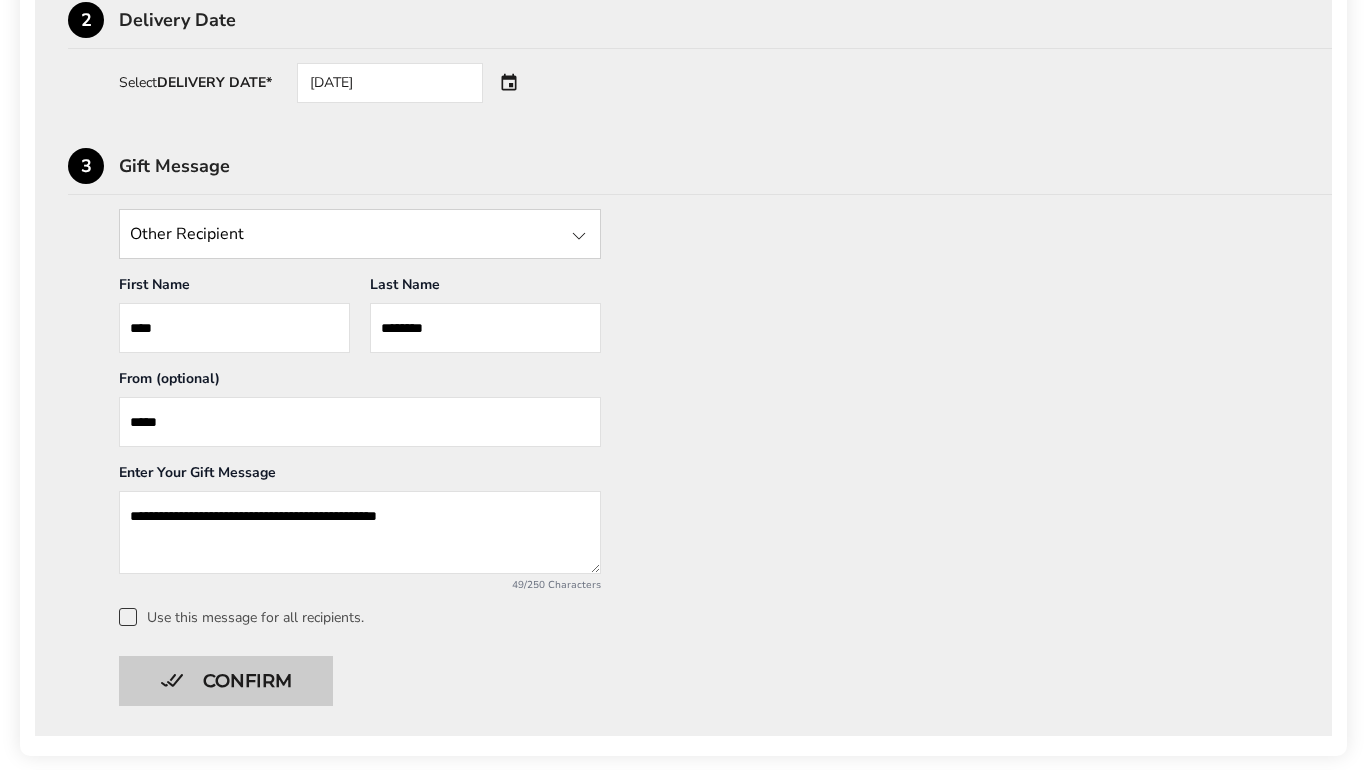 type on "**********" 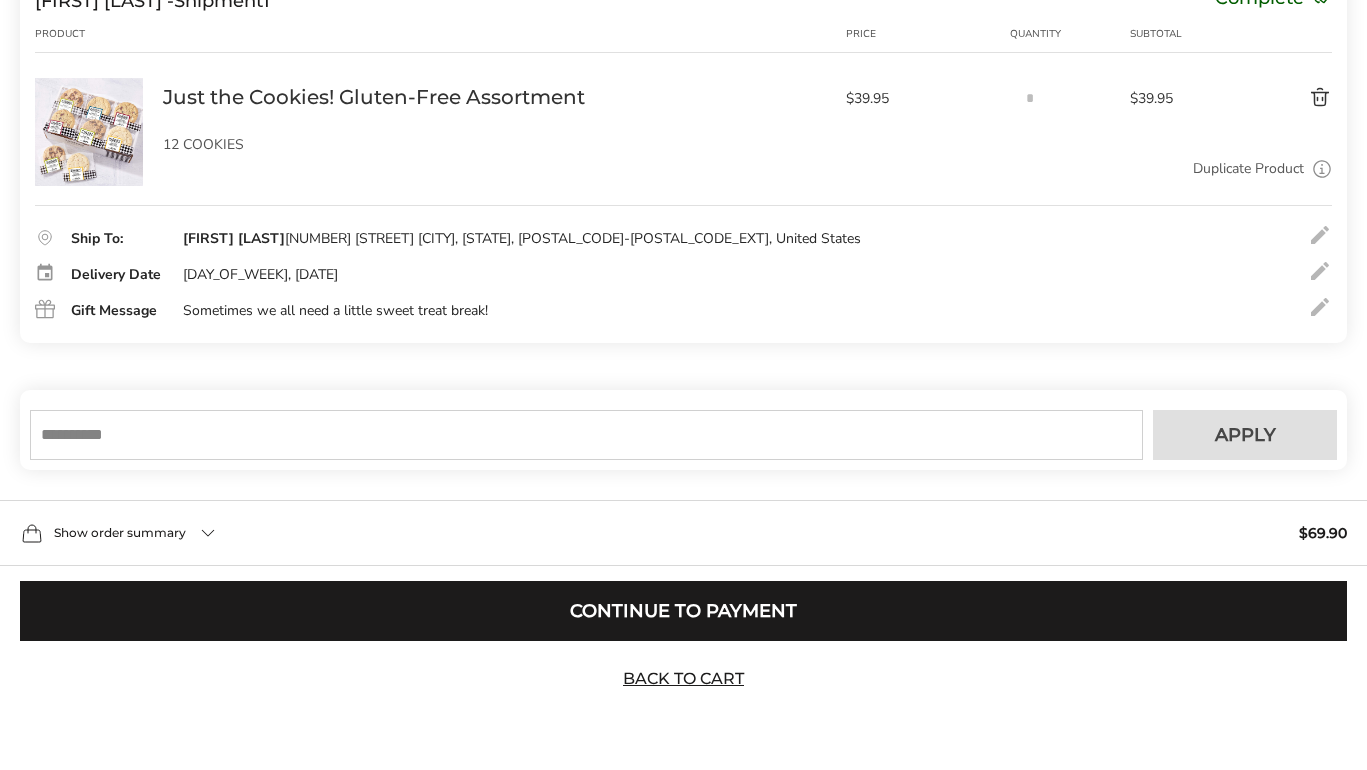 scroll, scrollTop: 338, scrollLeft: 0, axis: vertical 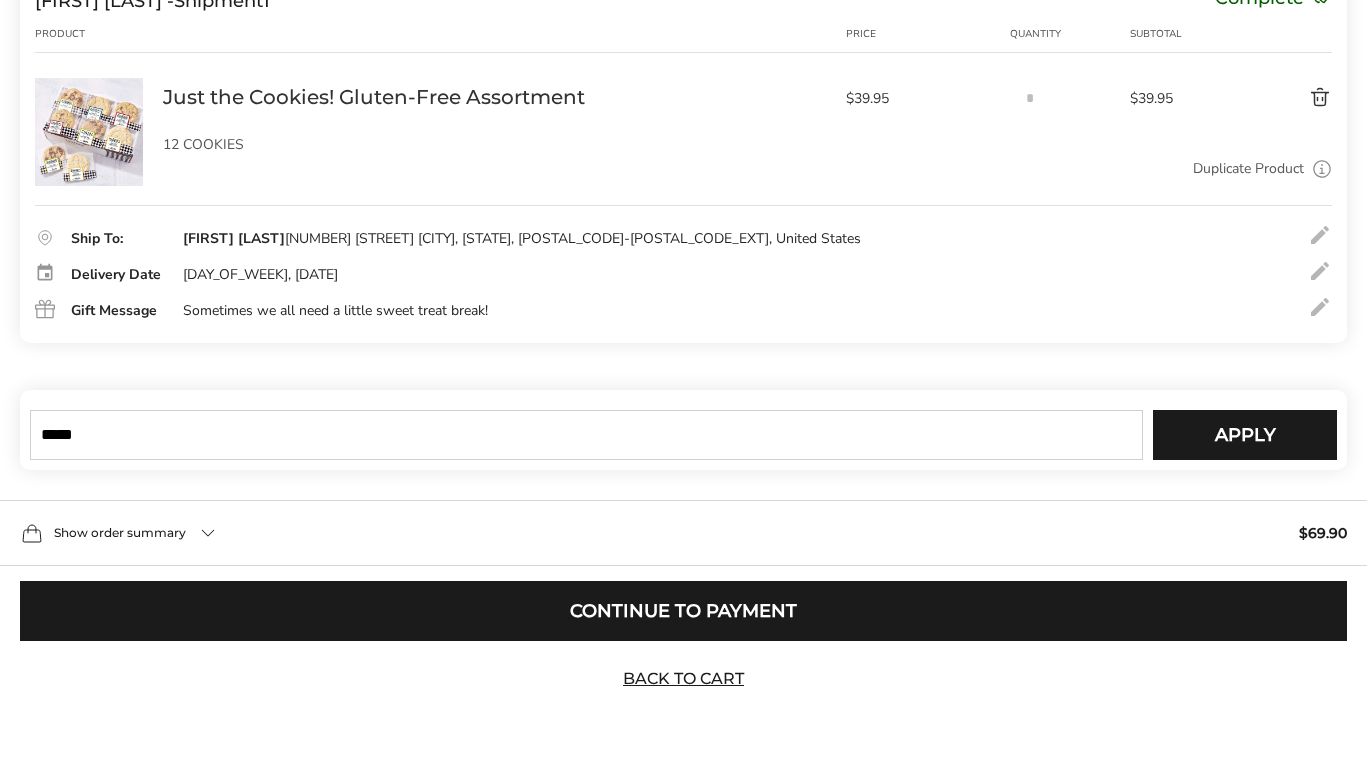 click on "*****" at bounding box center (586, 435) 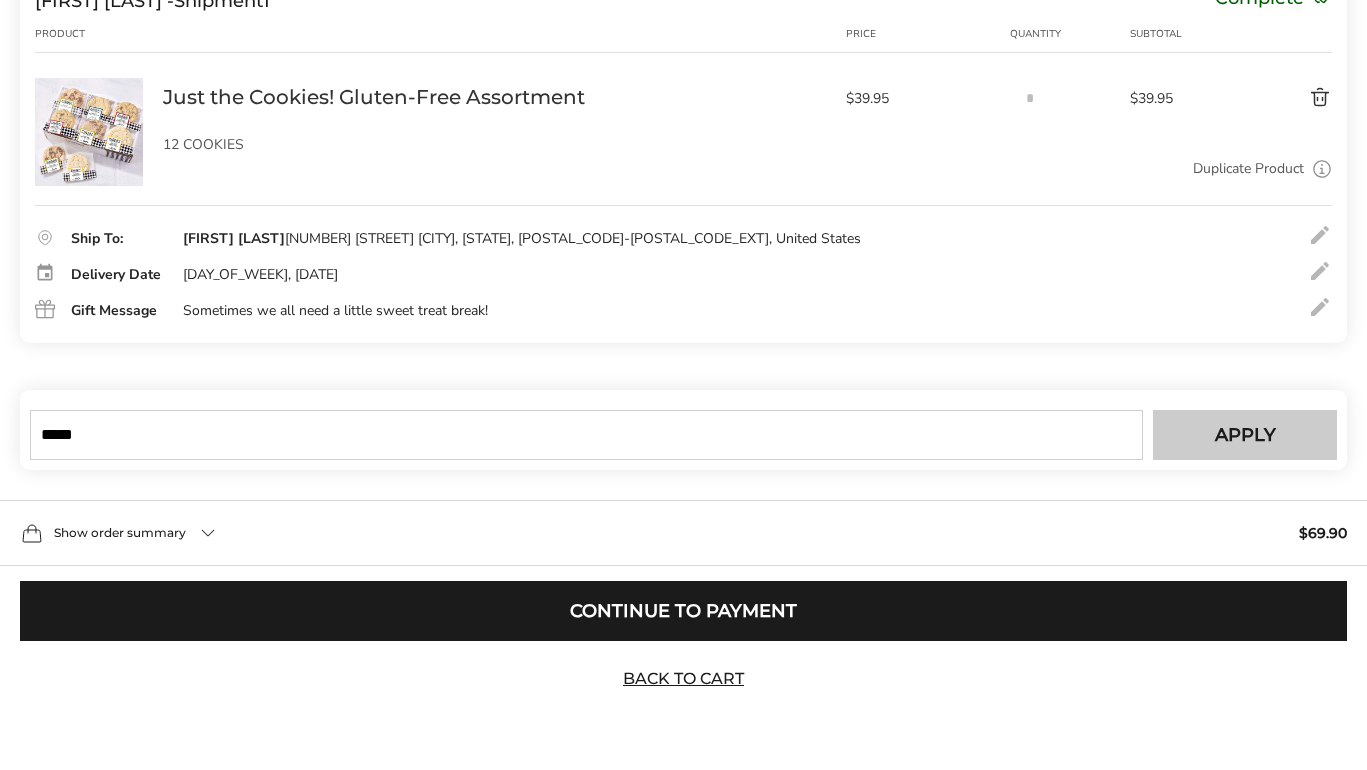 type on "*****" 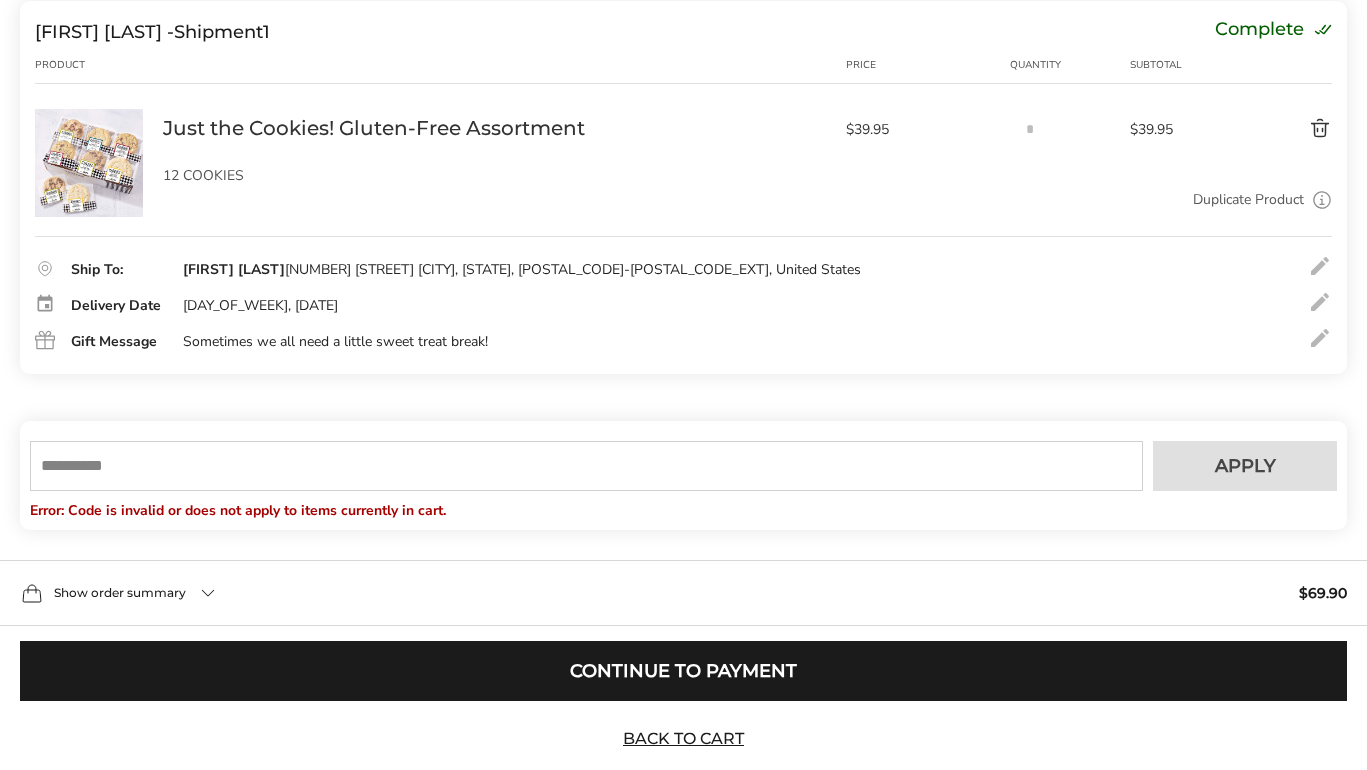 scroll, scrollTop: 292, scrollLeft: 0, axis: vertical 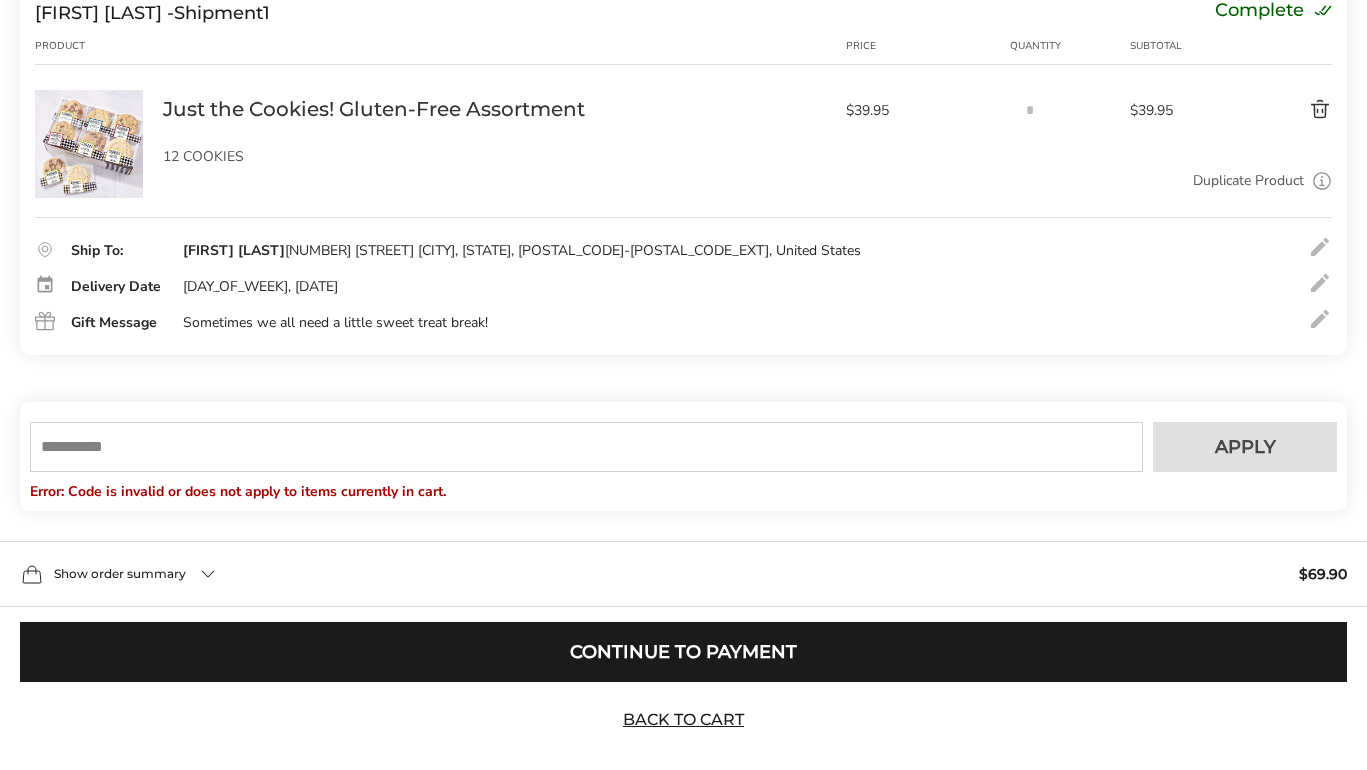 click on "Show order summary $69.90" at bounding box center [683, 574] 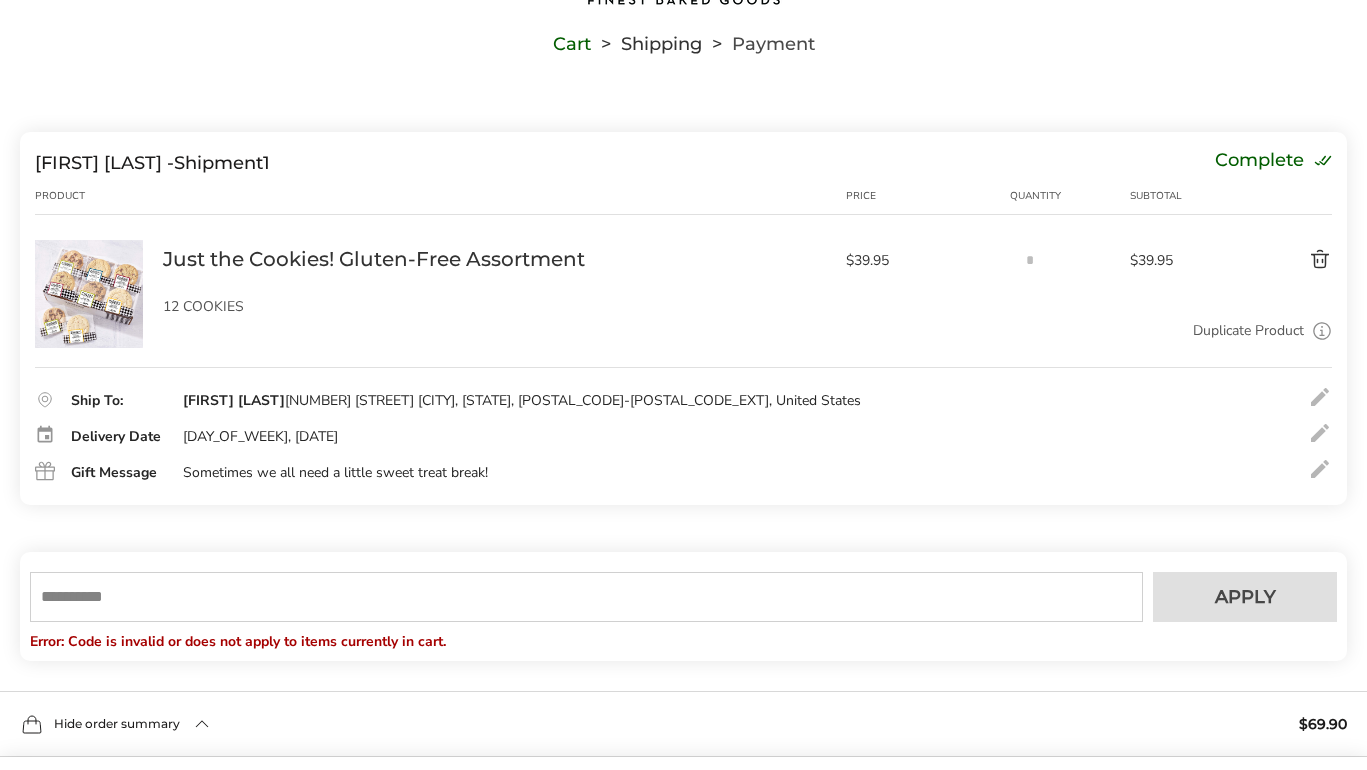scroll, scrollTop: 143, scrollLeft: 0, axis: vertical 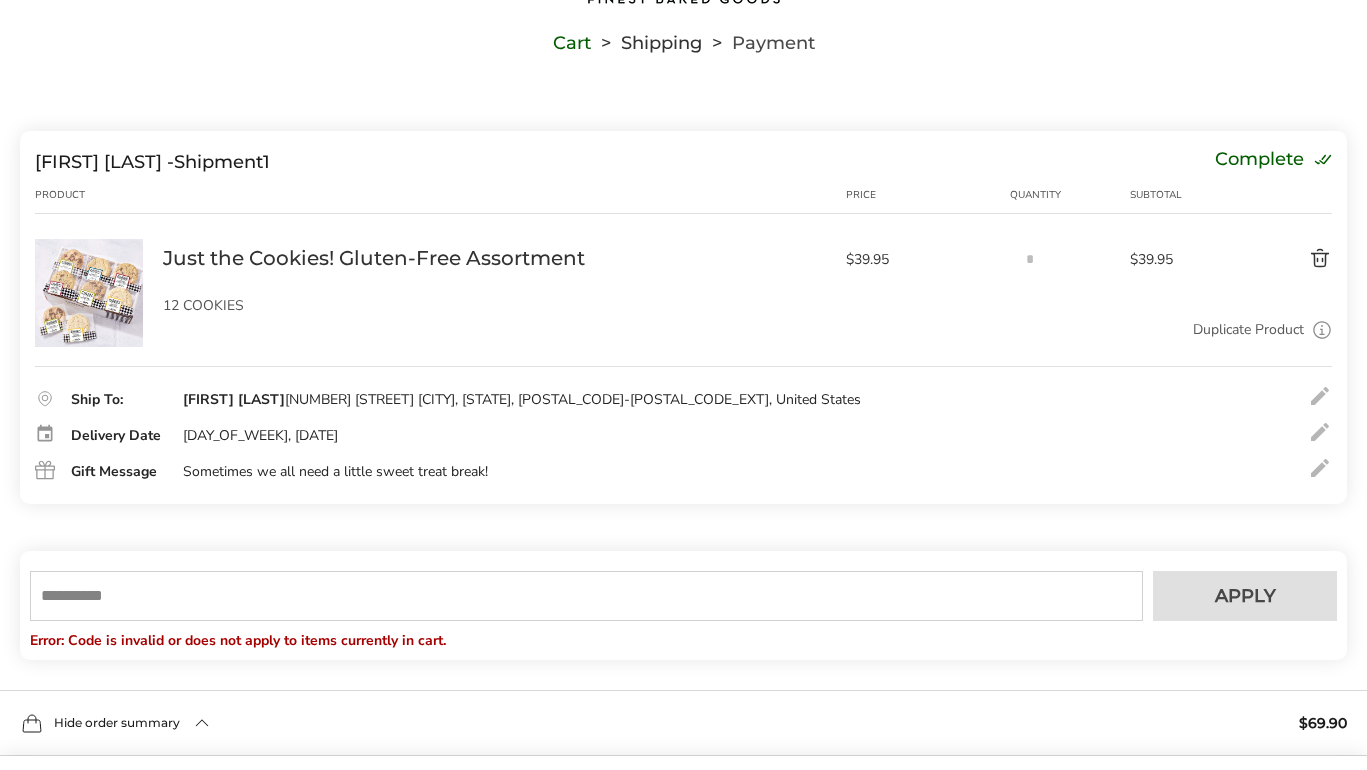 click at bounding box center [1320, 432] 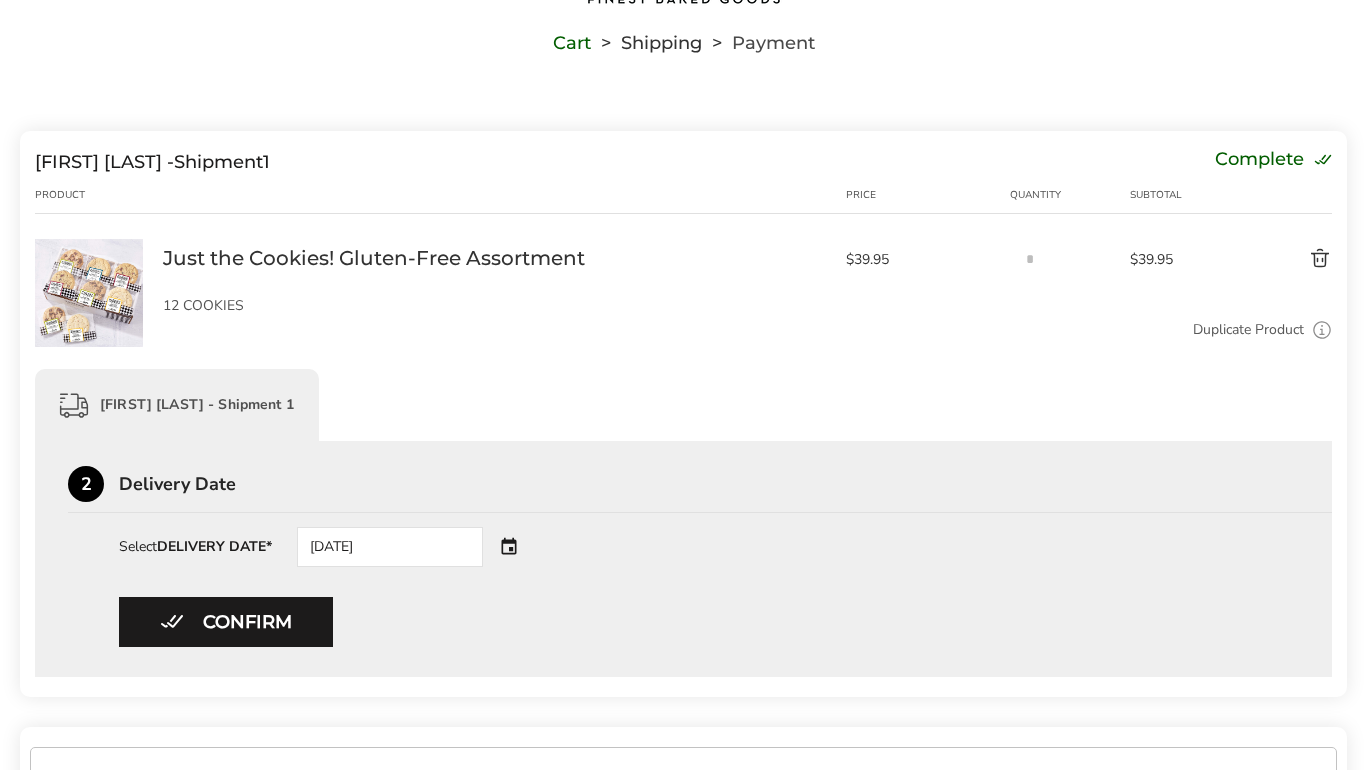 click on "[DATE]" at bounding box center (418, 547) 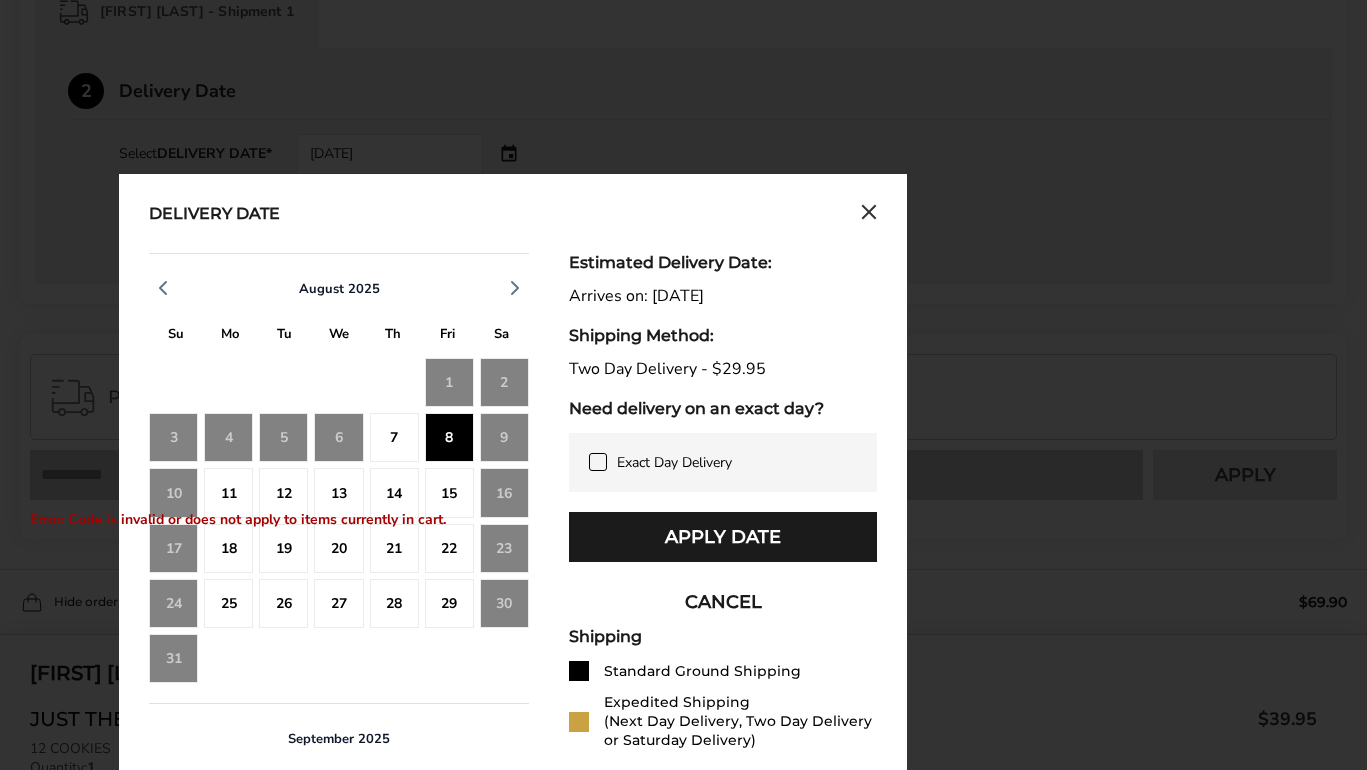 scroll, scrollTop: 536, scrollLeft: 0, axis: vertical 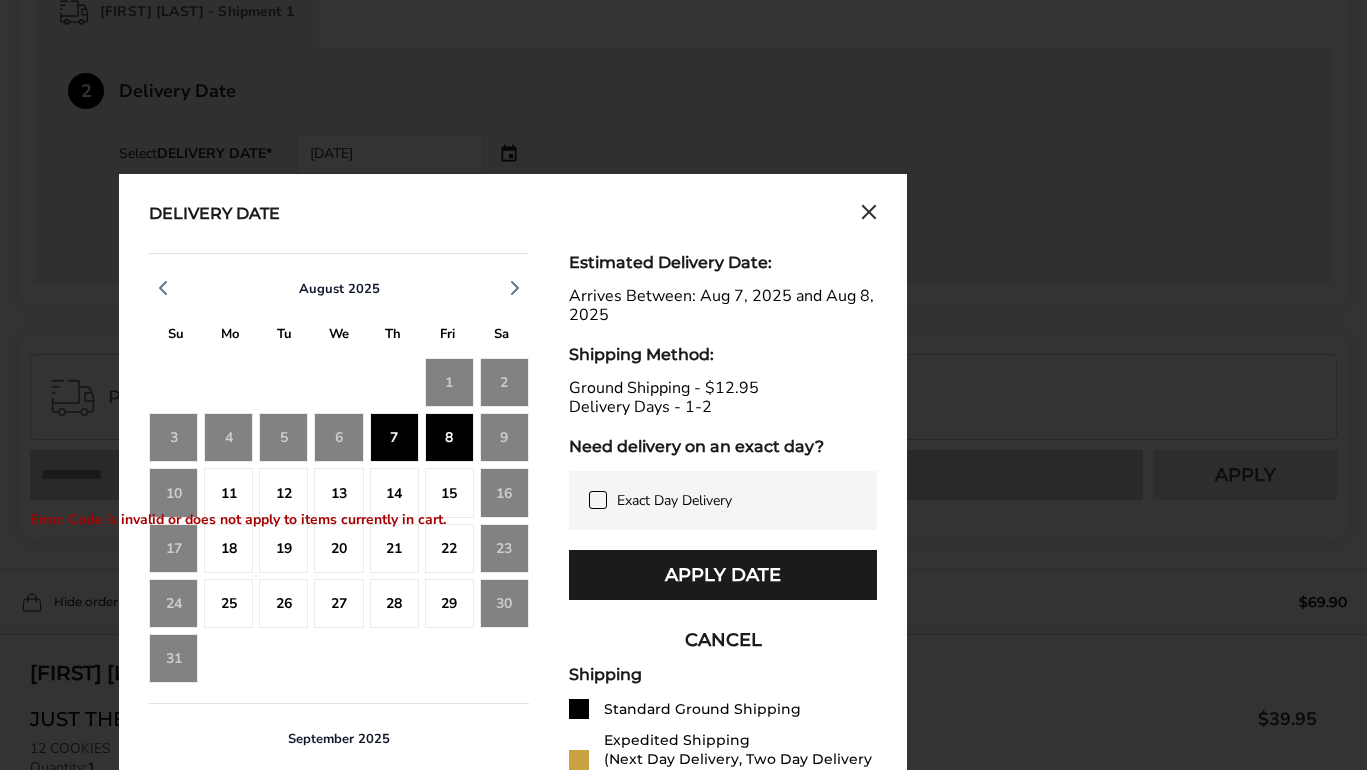 click on "8" 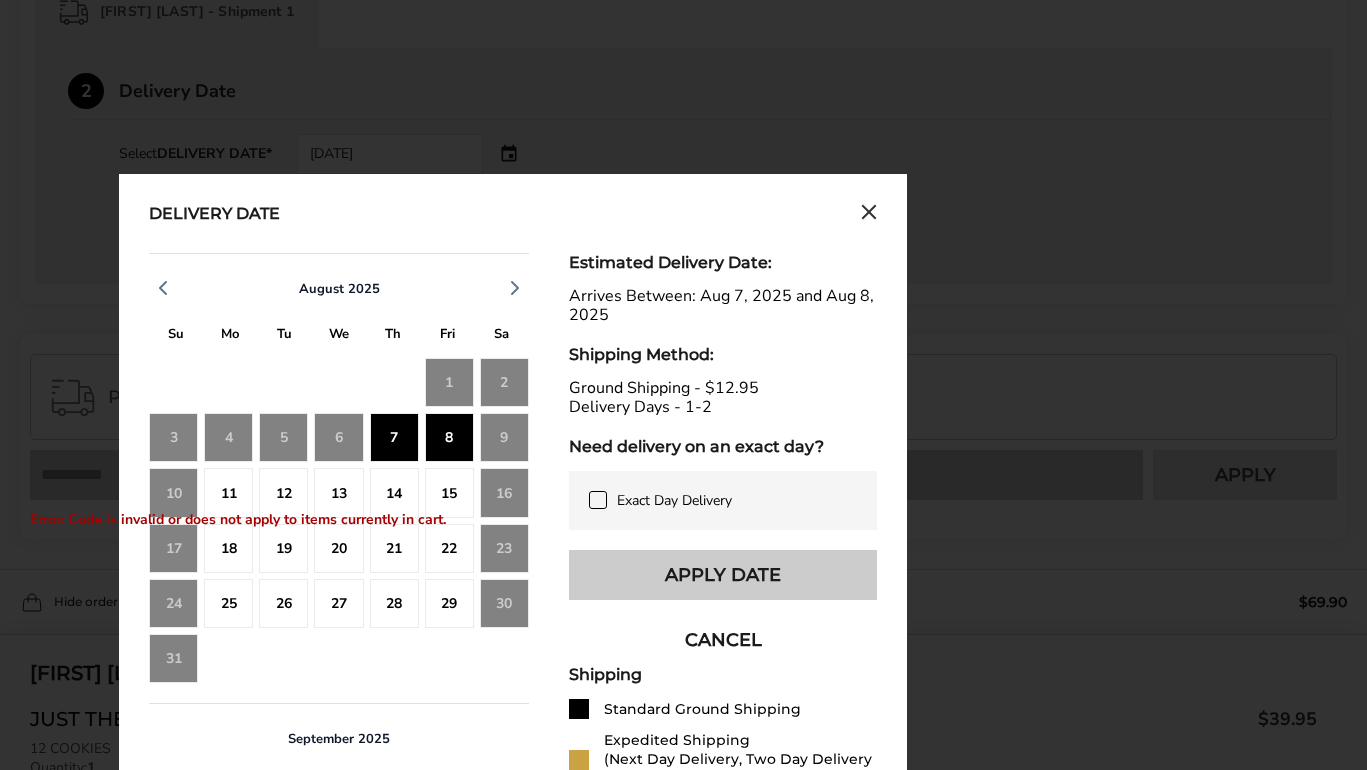 click on "Apply Date" at bounding box center (723, 575) 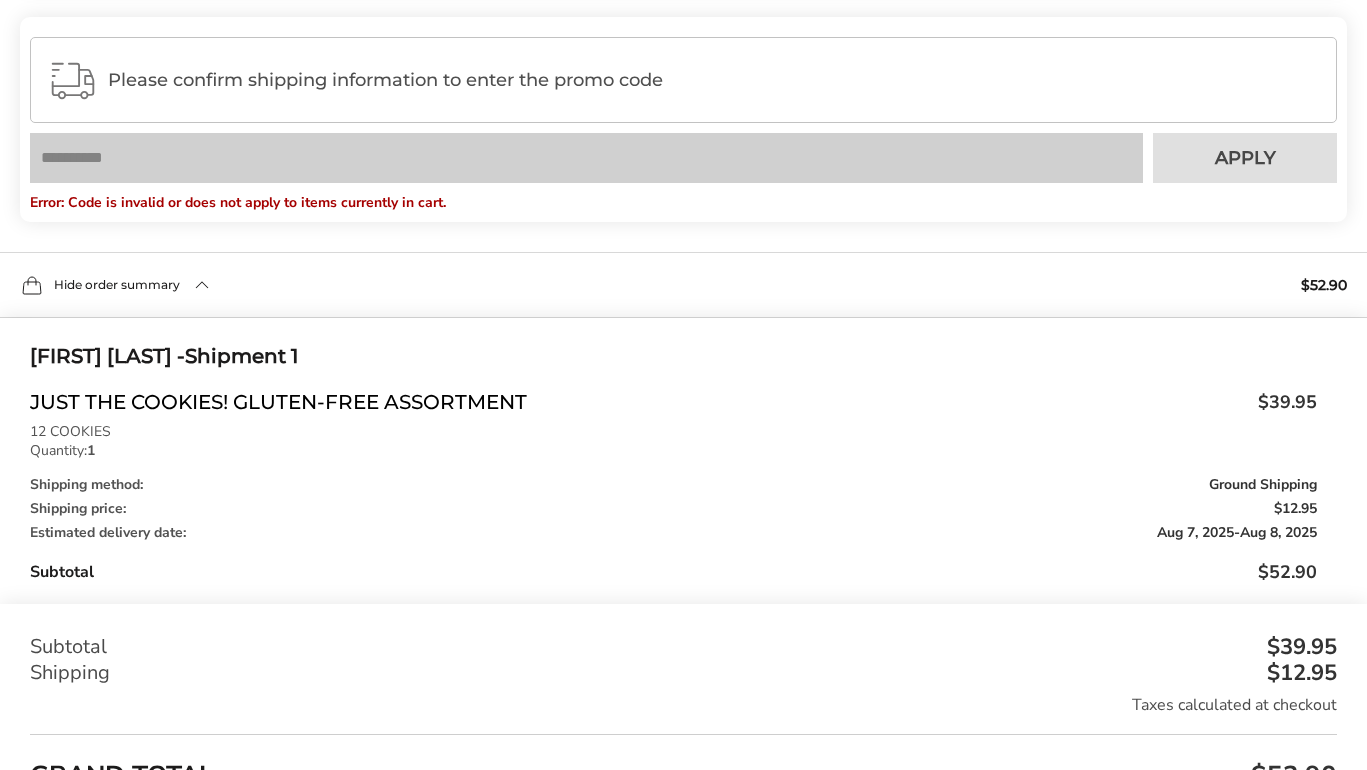 scroll, scrollTop: 838, scrollLeft: 0, axis: vertical 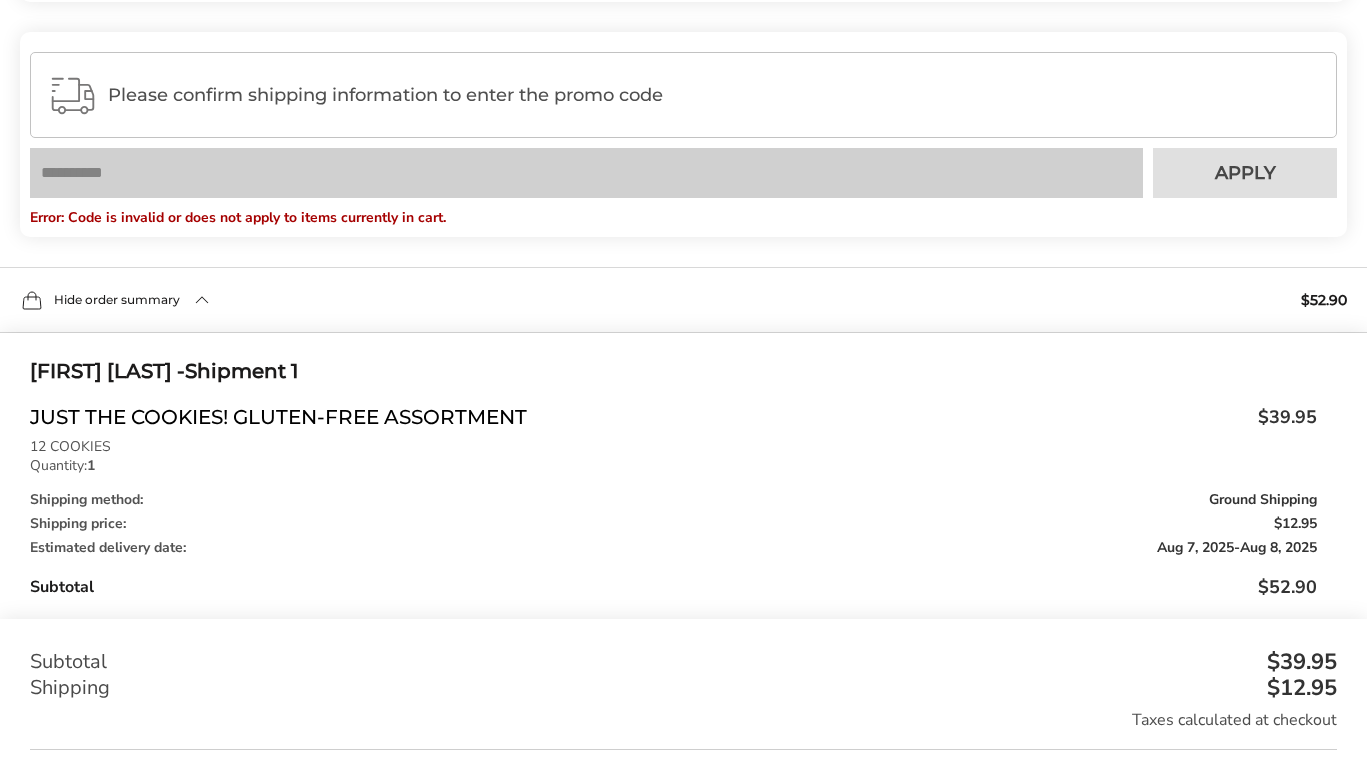 click on "Please confirm shipping information to enter the promo code" 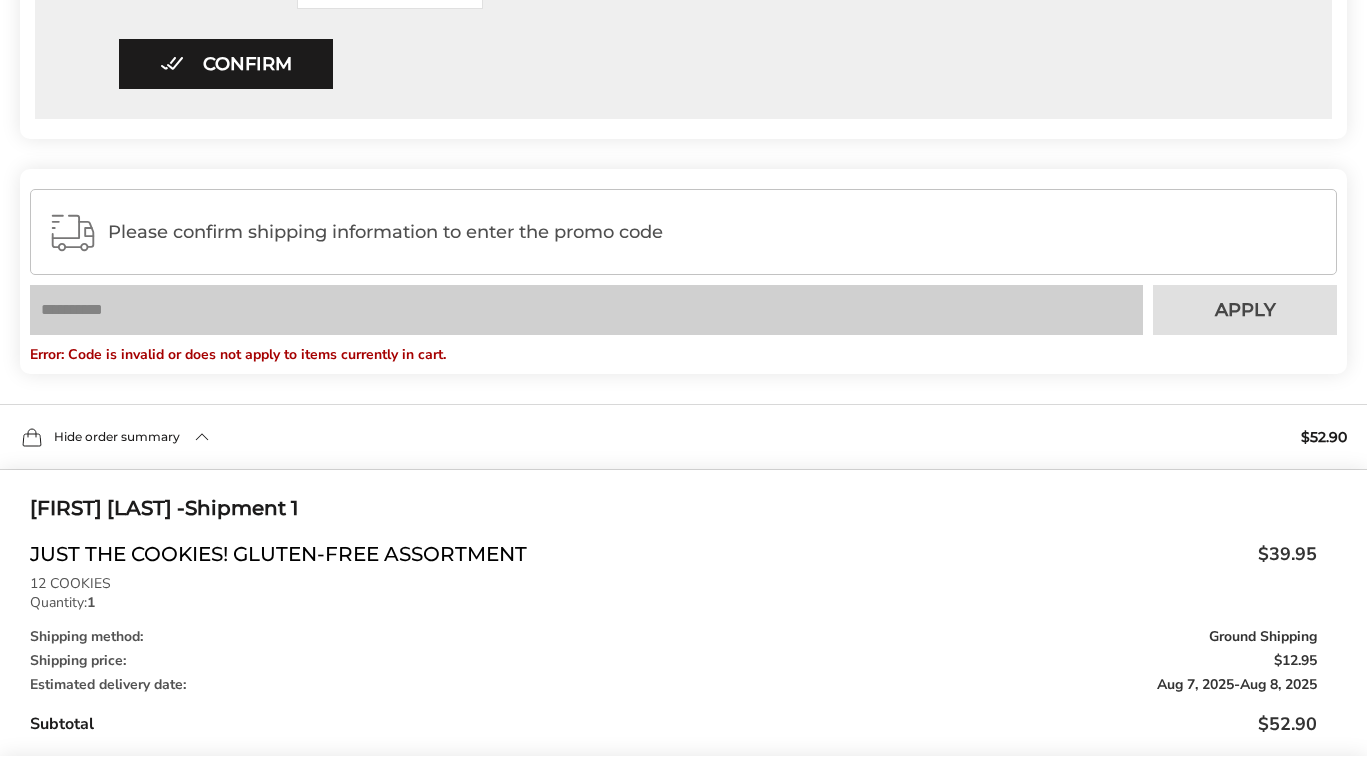 scroll, scrollTop: 681, scrollLeft: 0, axis: vertical 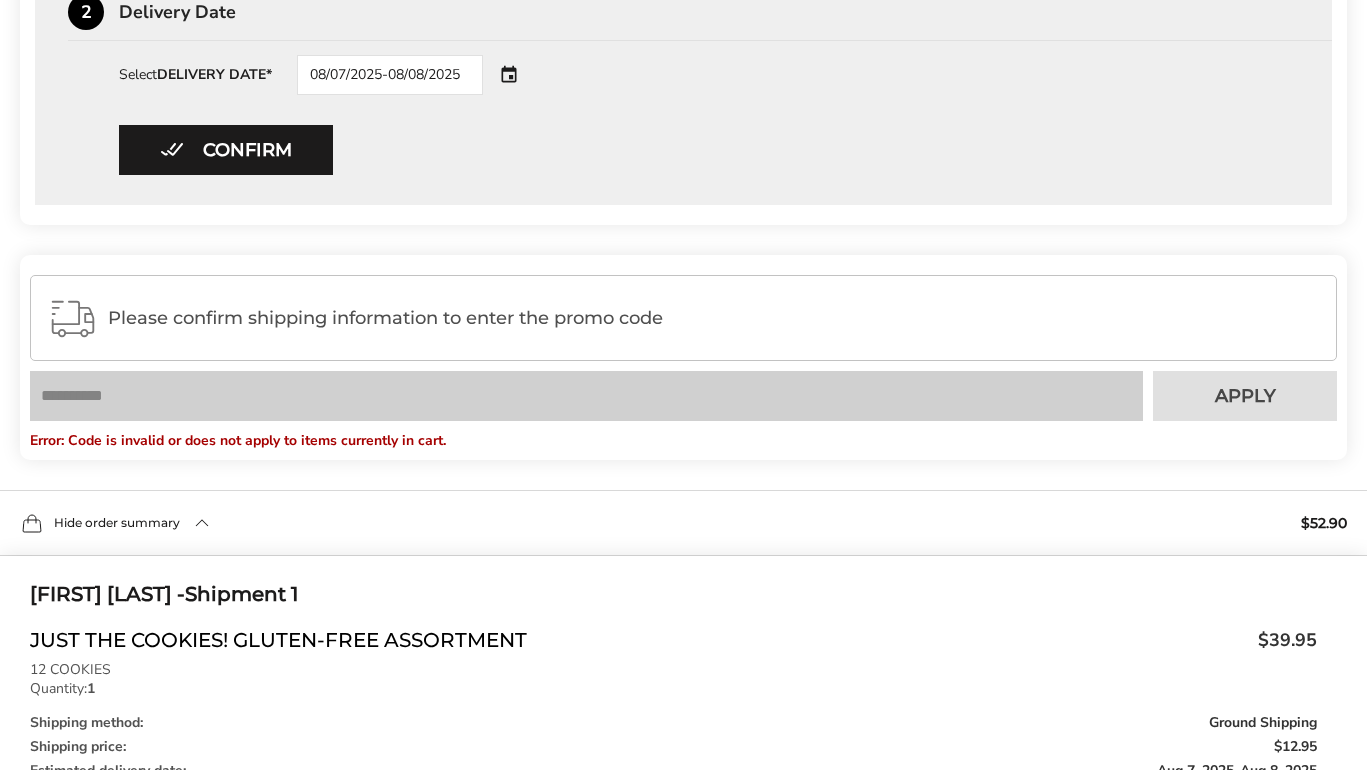 click on "Please confirm shipping information to enter the promo code" at bounding box center [713, 318] 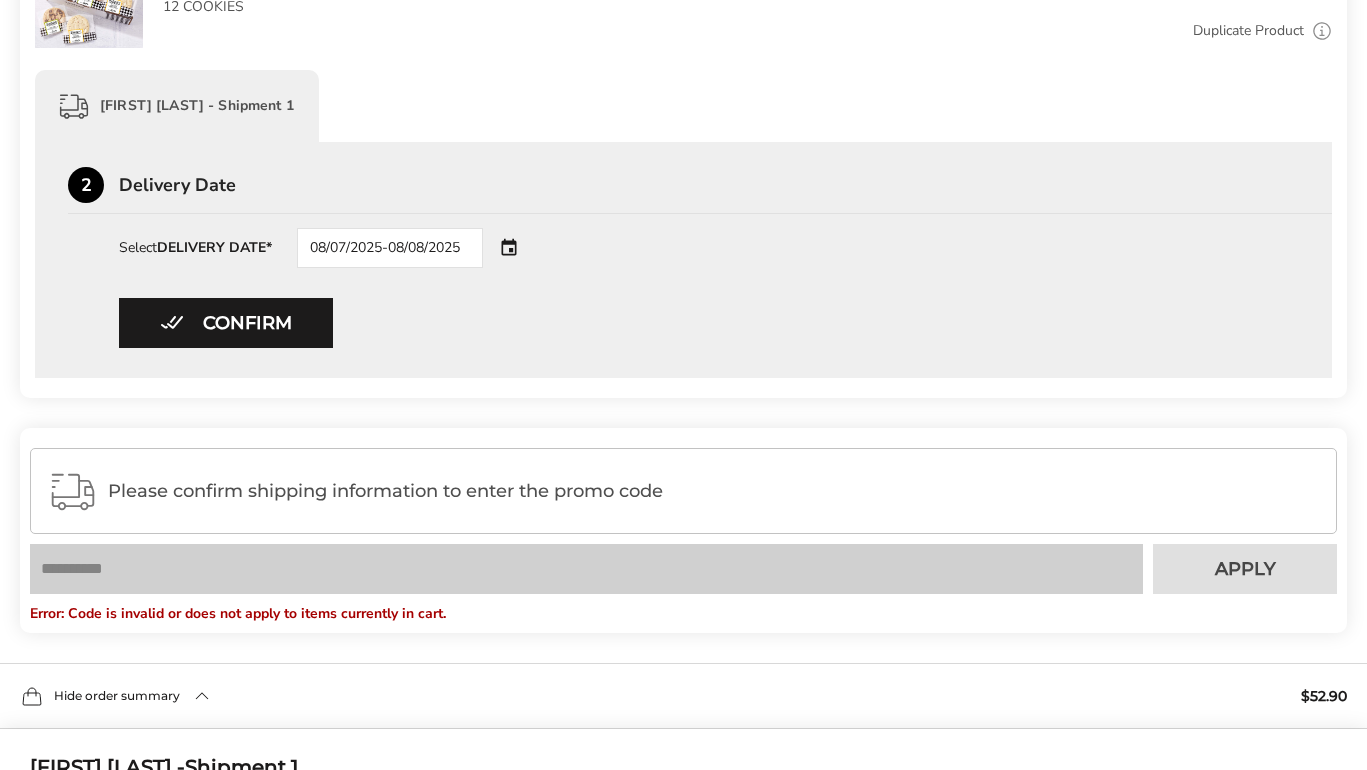 scroll, scrollTop: 441, scrollLeft: 0, axis: vertical 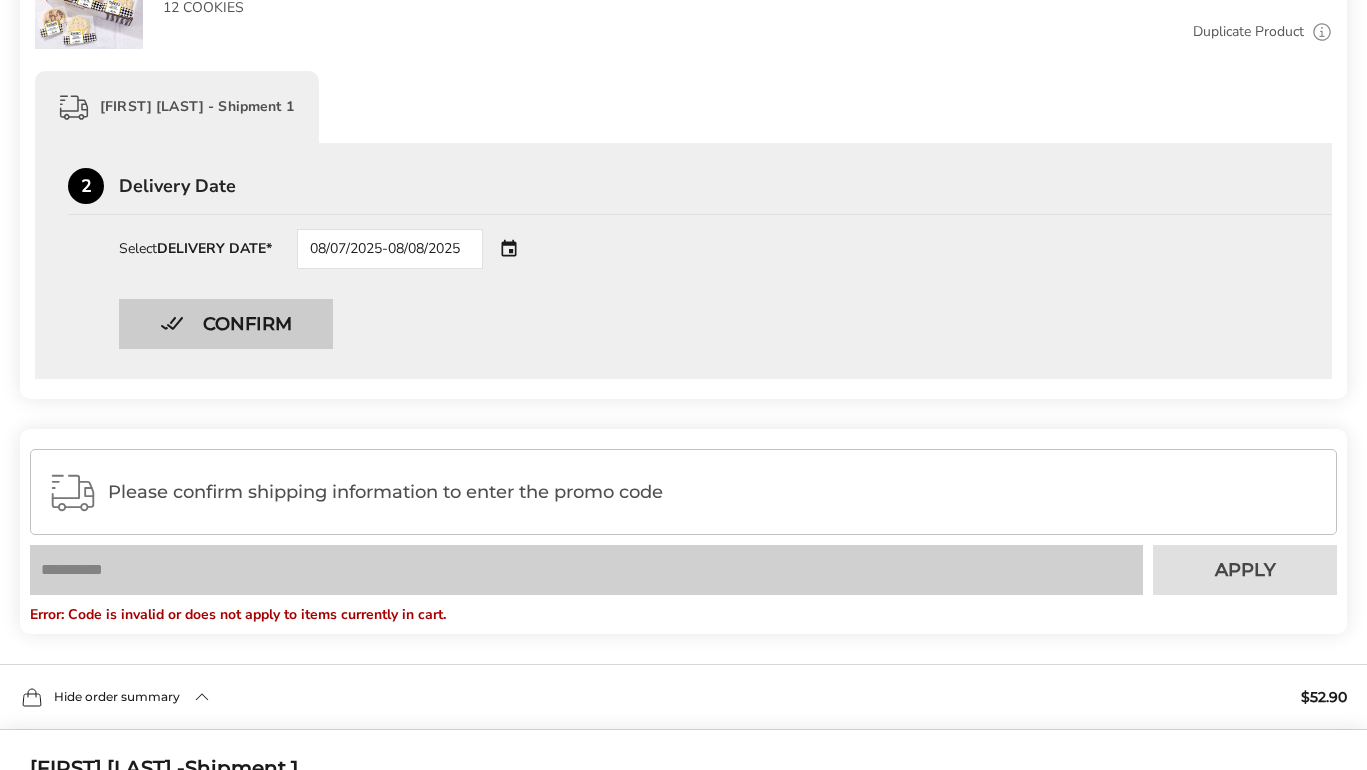 click on "Confirm" at bounding box center [226, 324] 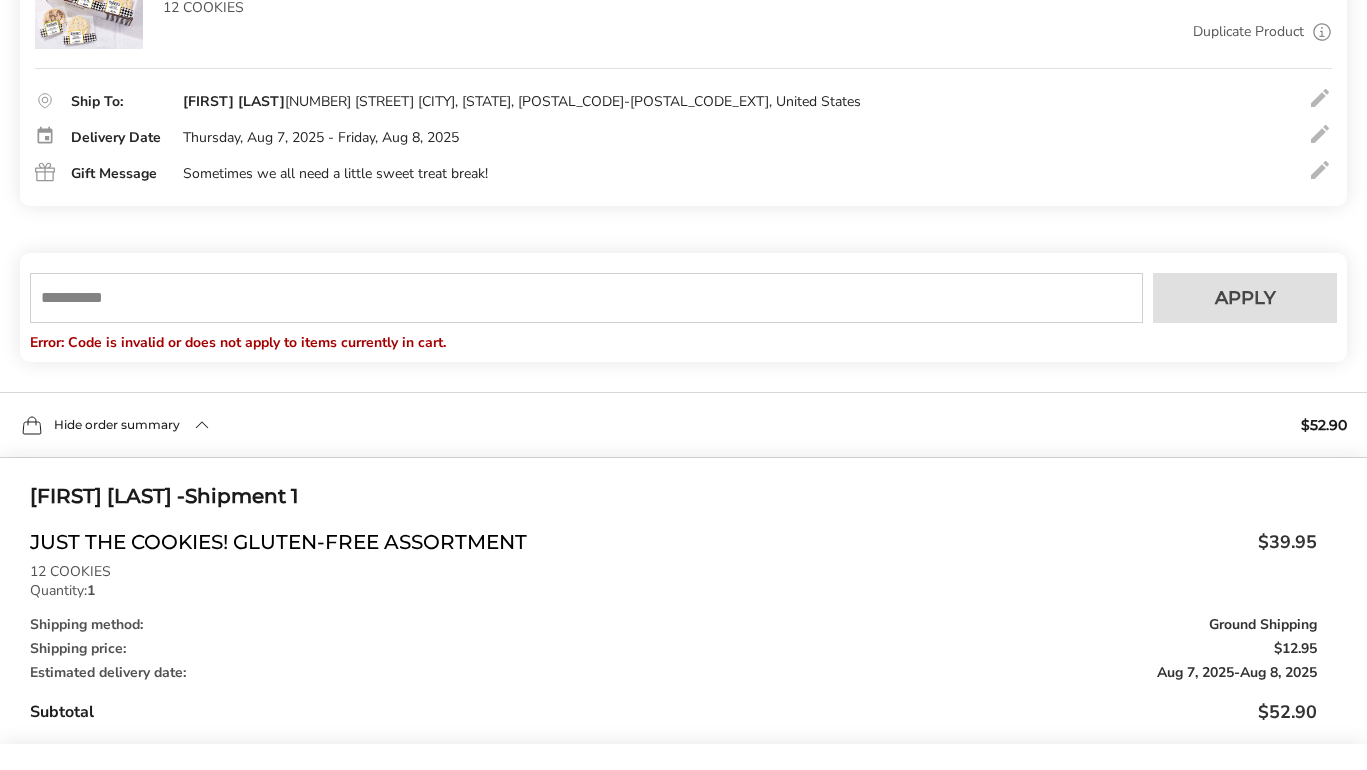 click at bounding box center (586, 298) 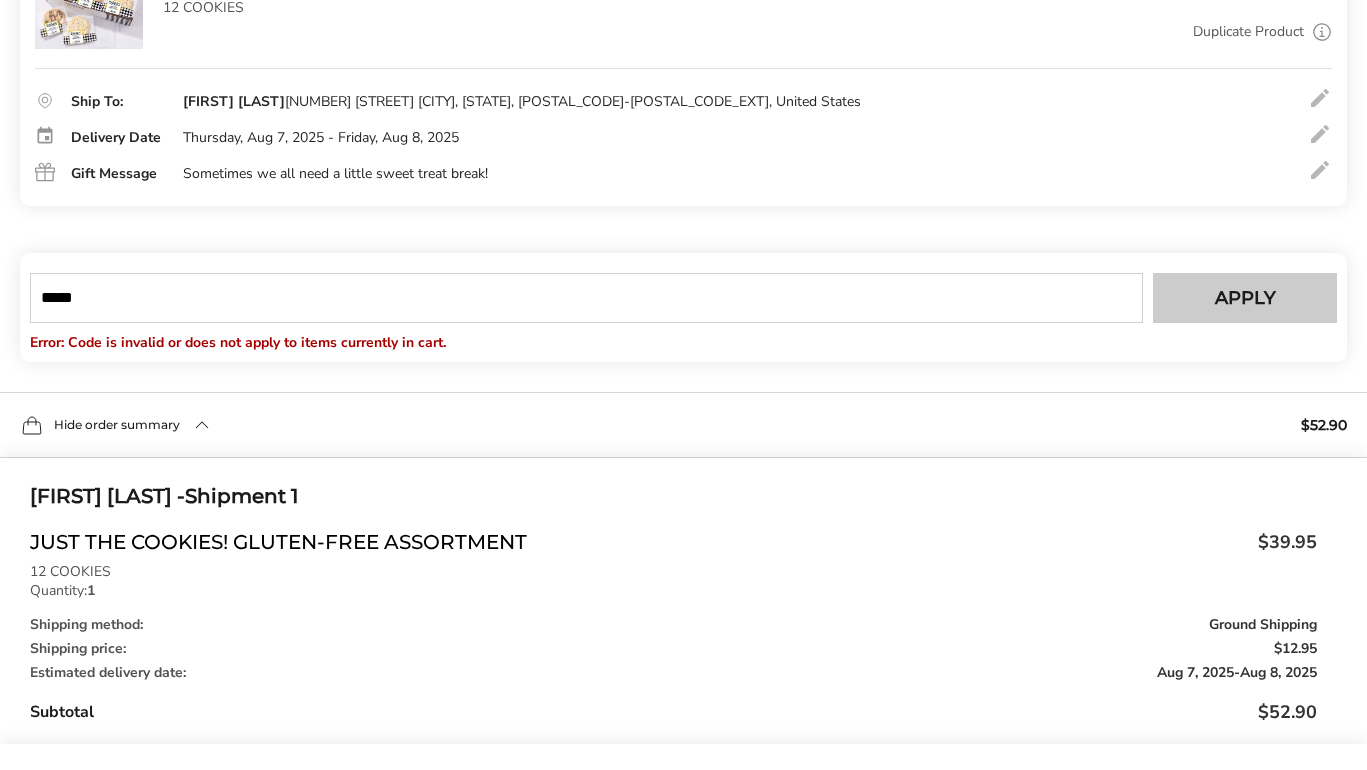 type on "*****" 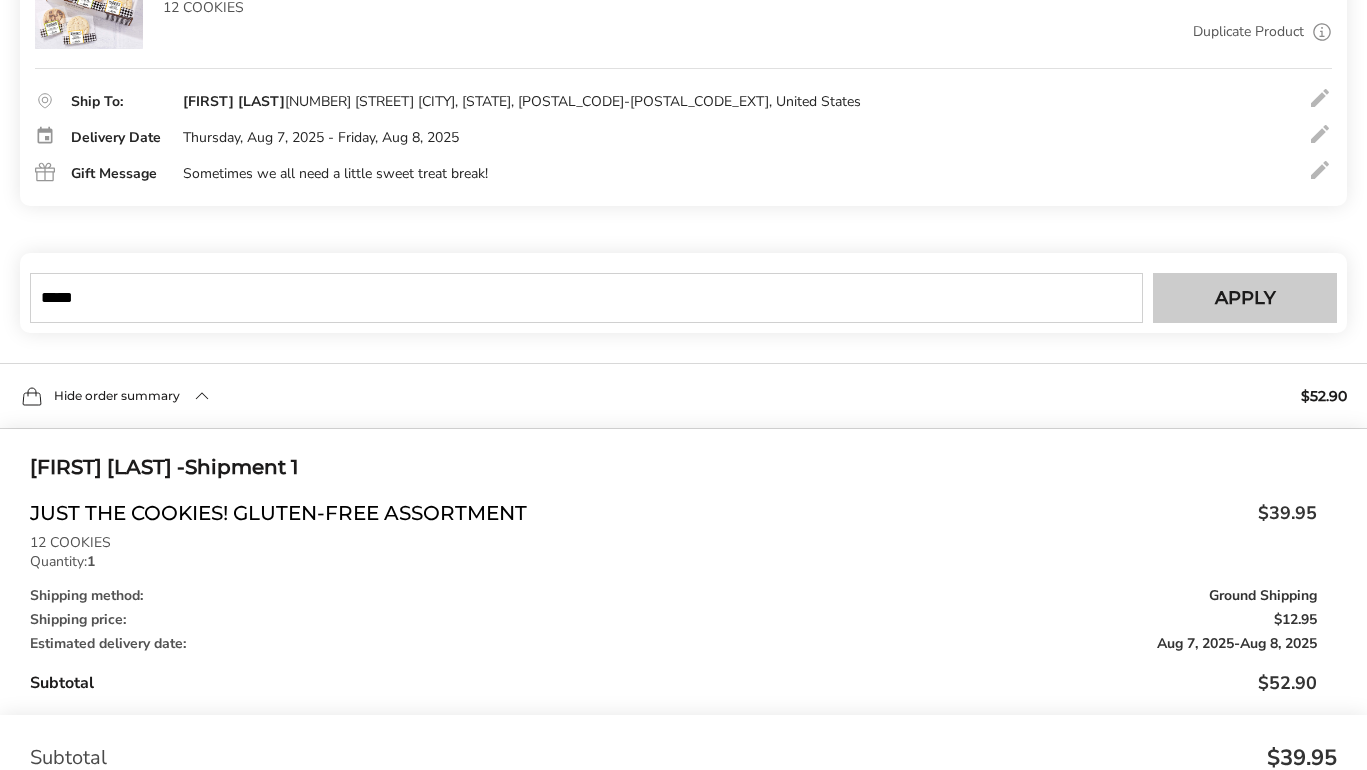 type 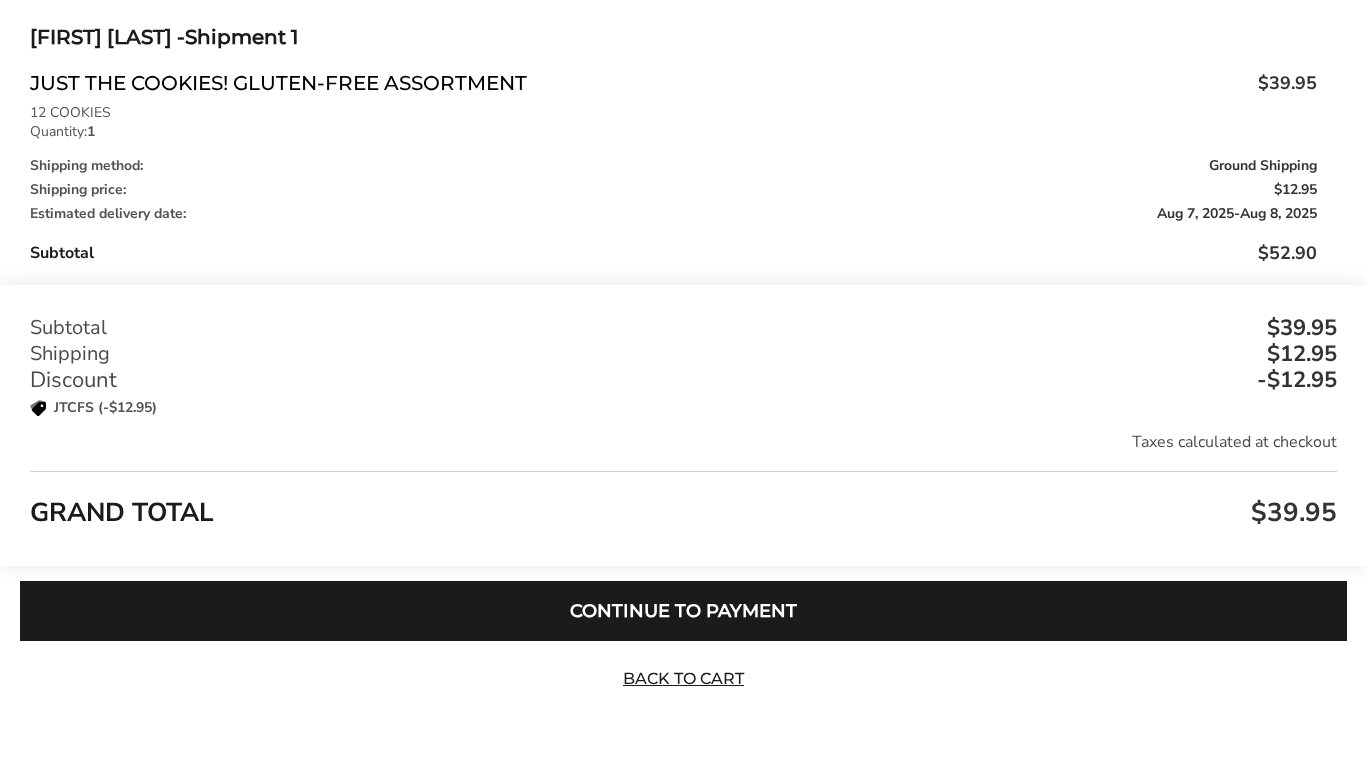scroll, scrollTop: 1034, scrollLeft: 0, axis: vertical 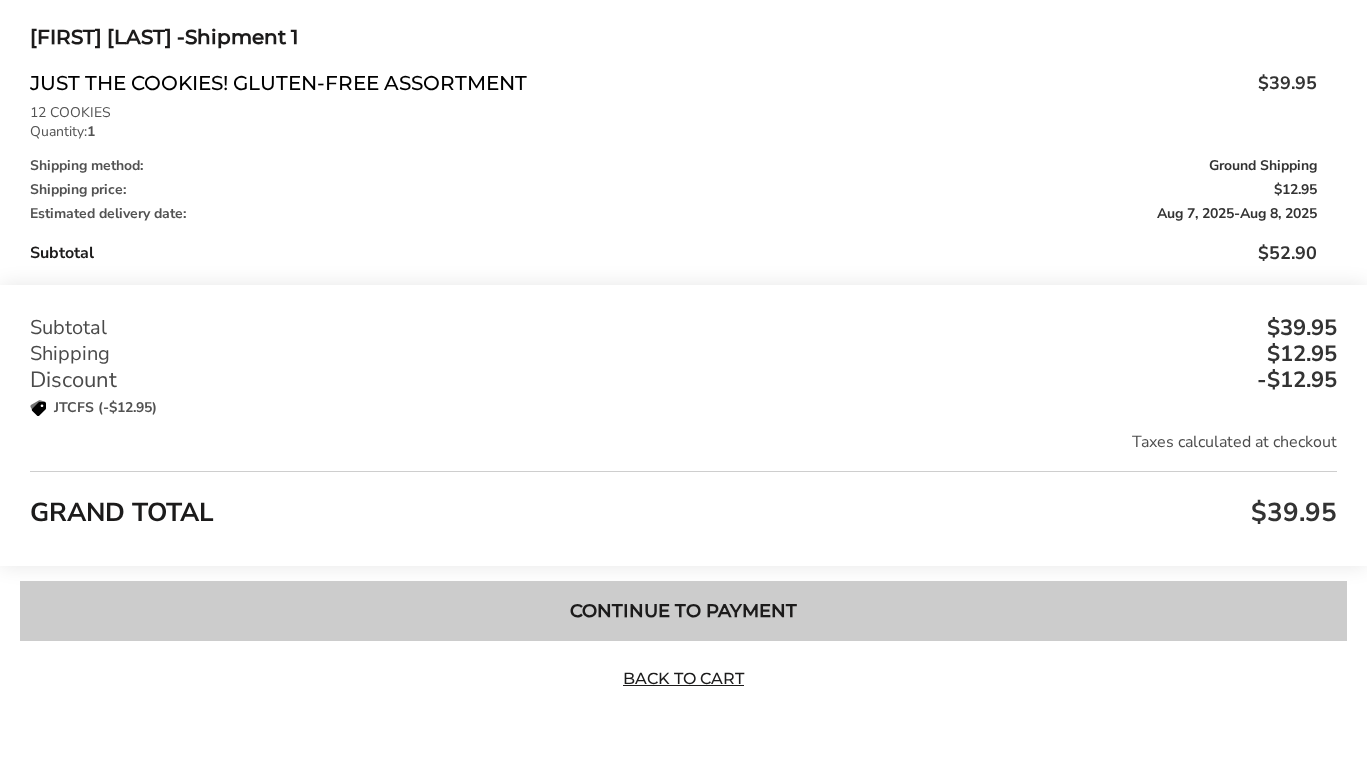 click on "Continue to Payment" at bounding box center [683, 611] 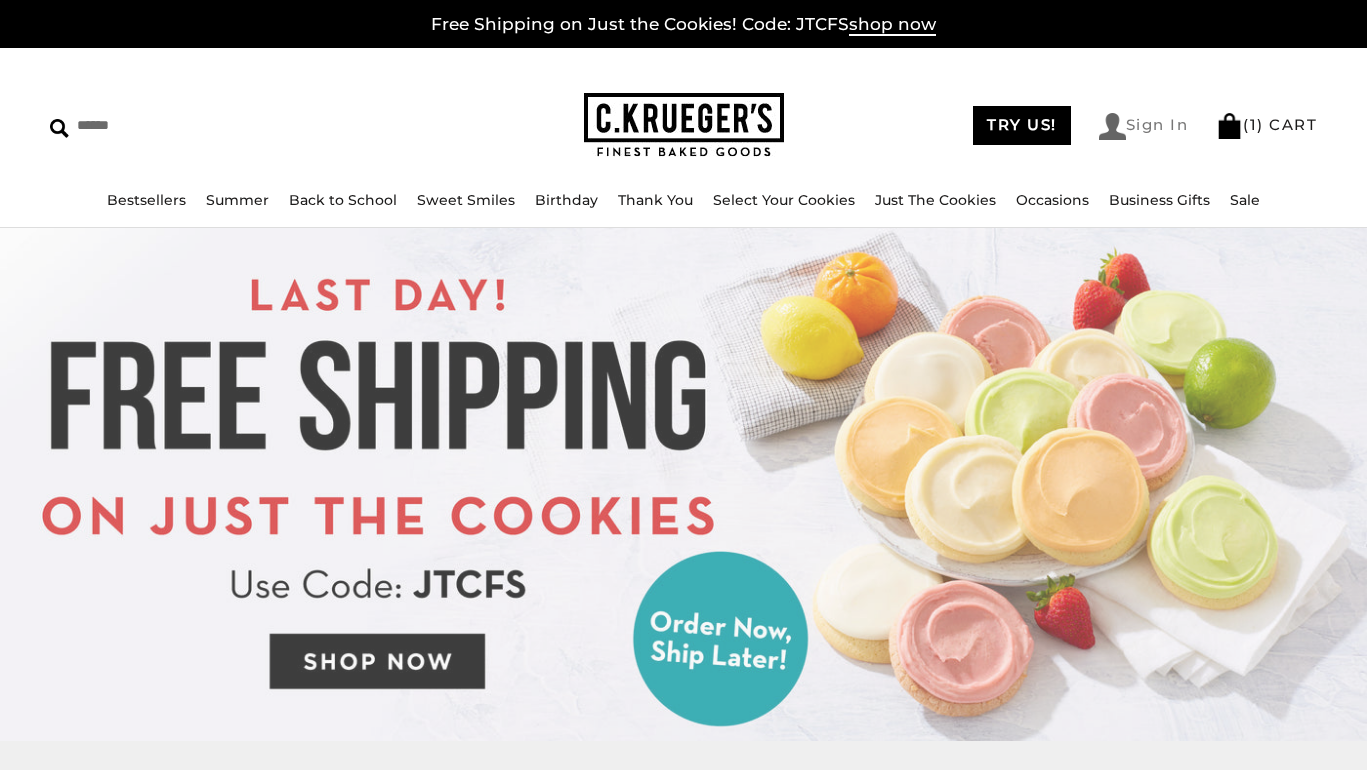 scroll, scrollTop: 0, scrollLeft: 0, axis: both 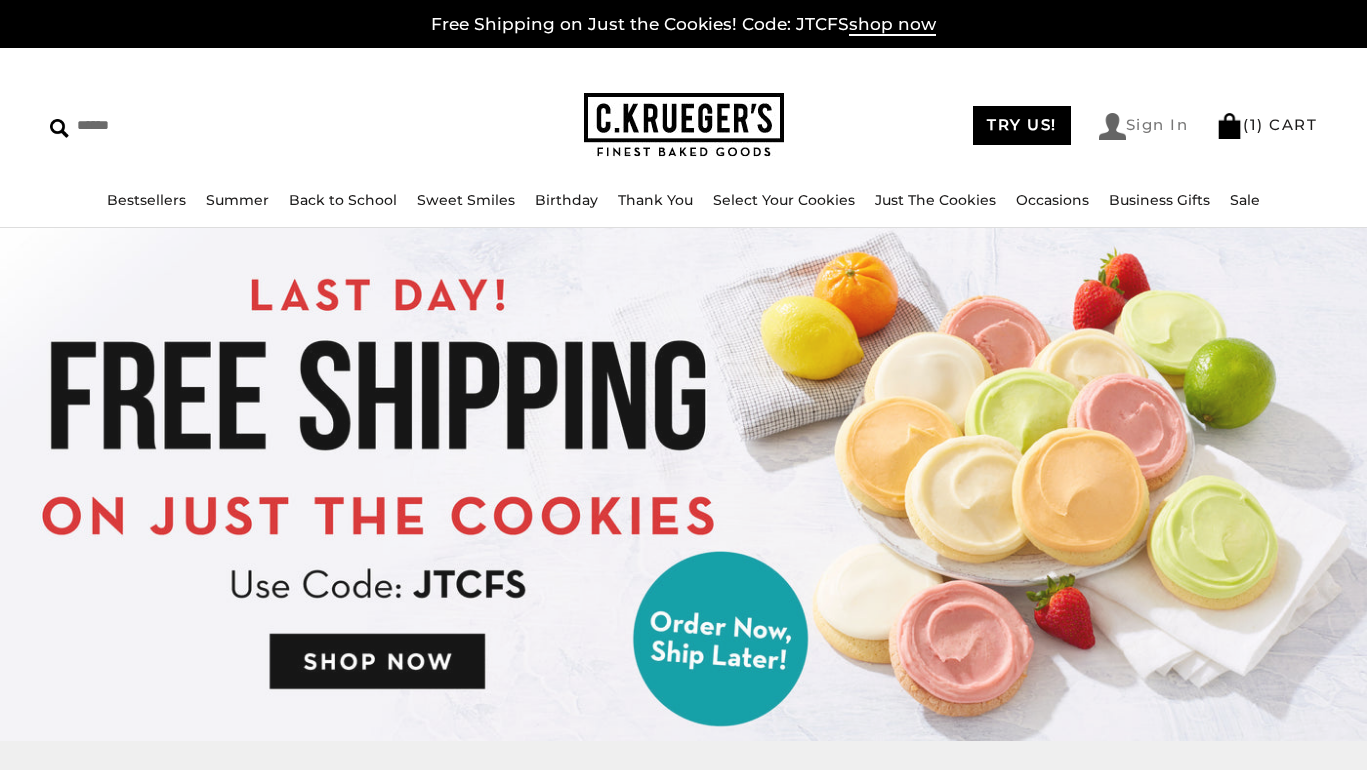 click on "Sign In" at bounding box center [1144, 126] 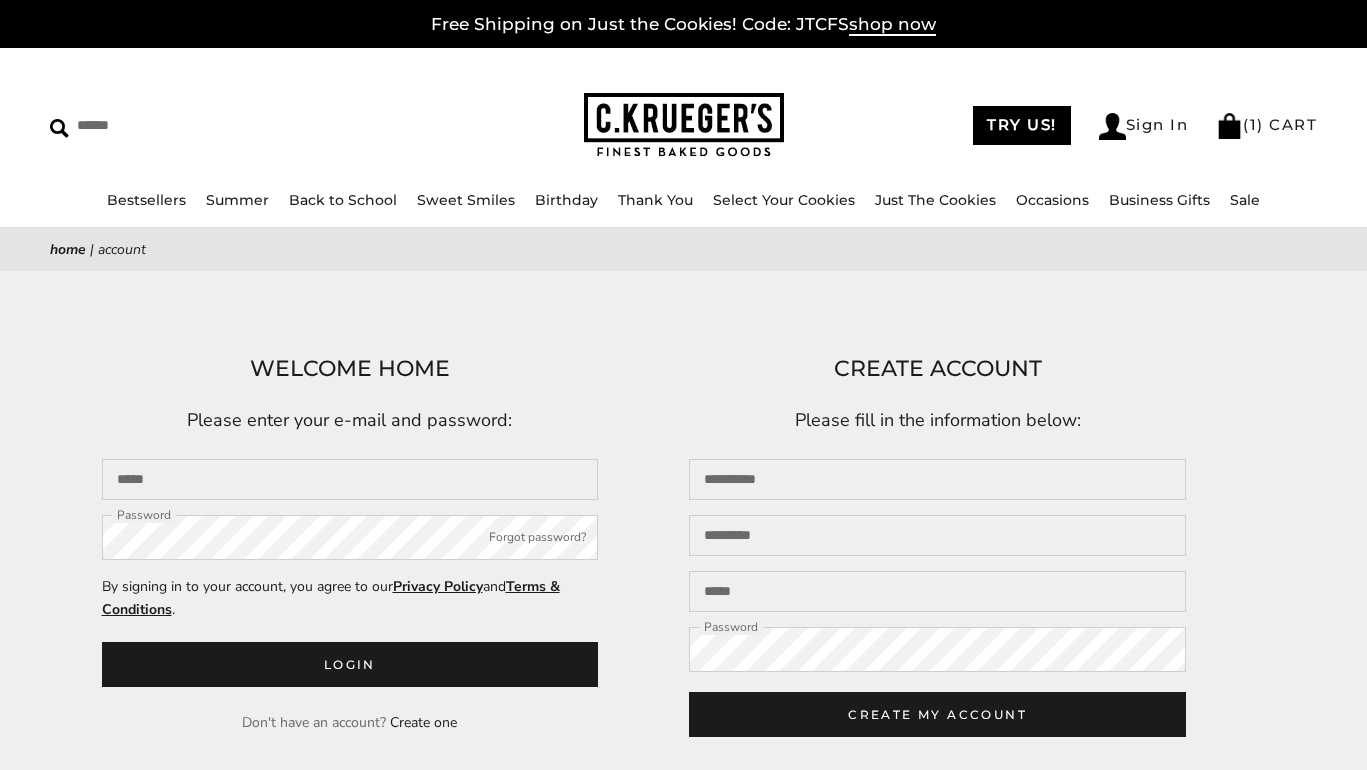 scroll, scrollTop: 0, scrollLeft: 0, axis: both 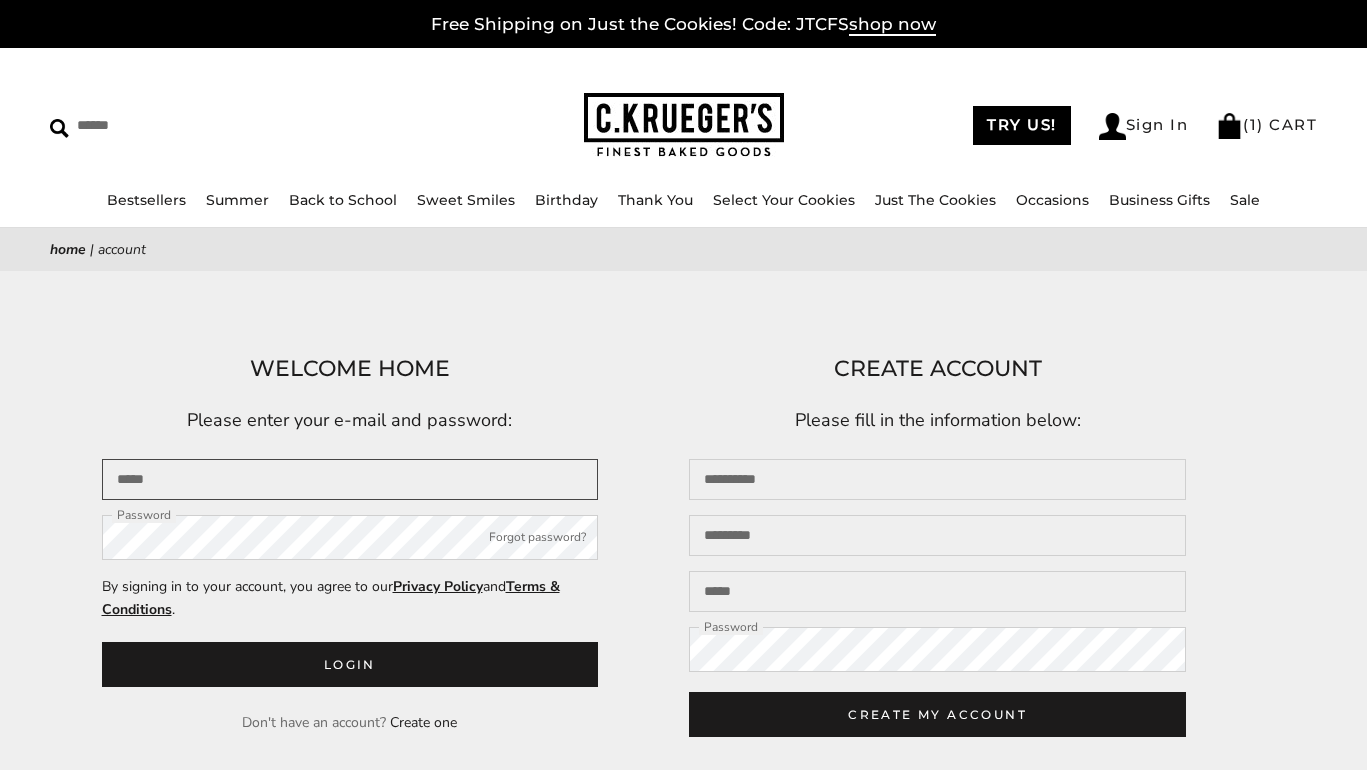 type on "**********" 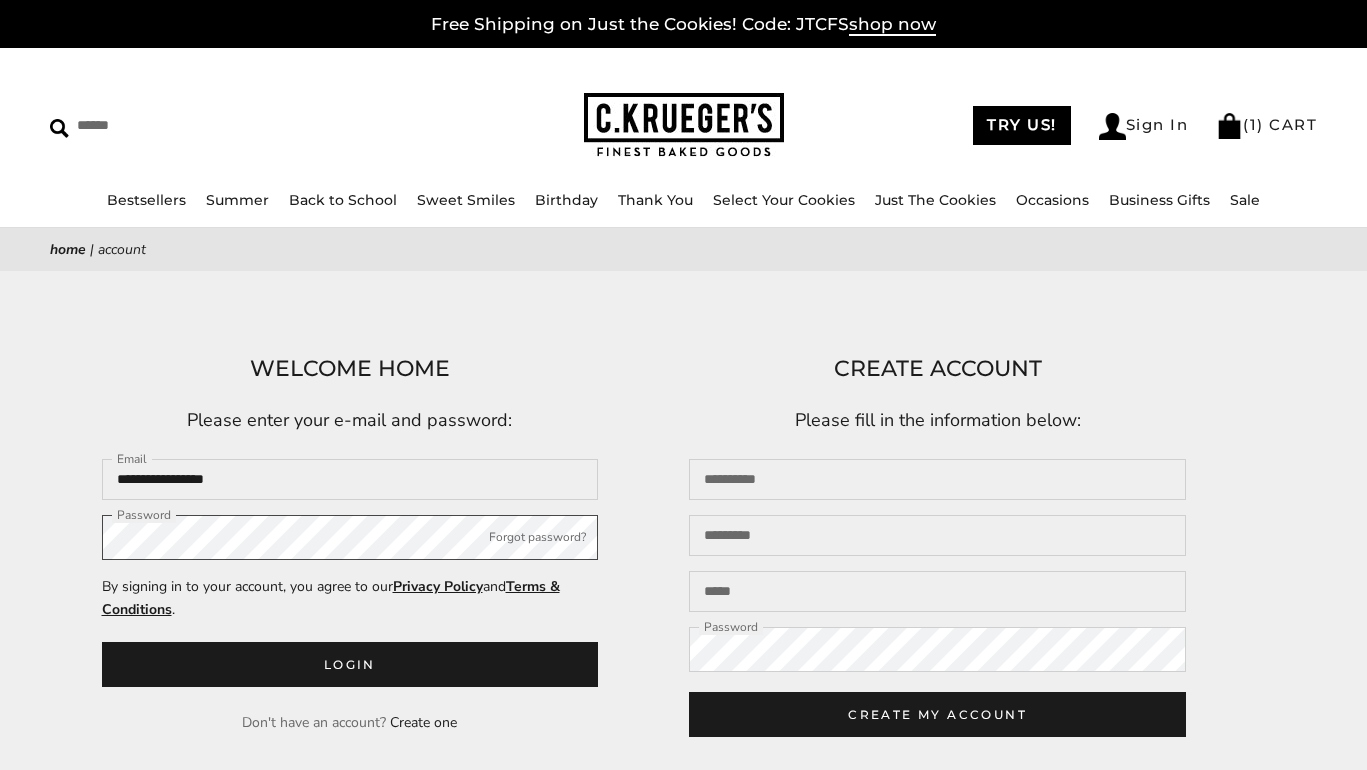 click on "Skip to content
******
Bestsellers Summer
Summer Vibes Summer Garden Hello Sunshine Patriotic
Back to School Sweet Smiles Birthday
ALL Birthday Gifts Celebration Collection Best Wishes Collection
Thank You
ALL Thank You Gifts NEW! Box of Thanks Thanks For Being Awesome Thanks! You're a Star Thanks! Thanks! Harlequin Thank You
Select Your Cookies Just The Cookies Occasions
HOLIDAY GIFTS
Summer Gifts Baby Birthday" at bounding box center (683, 767) 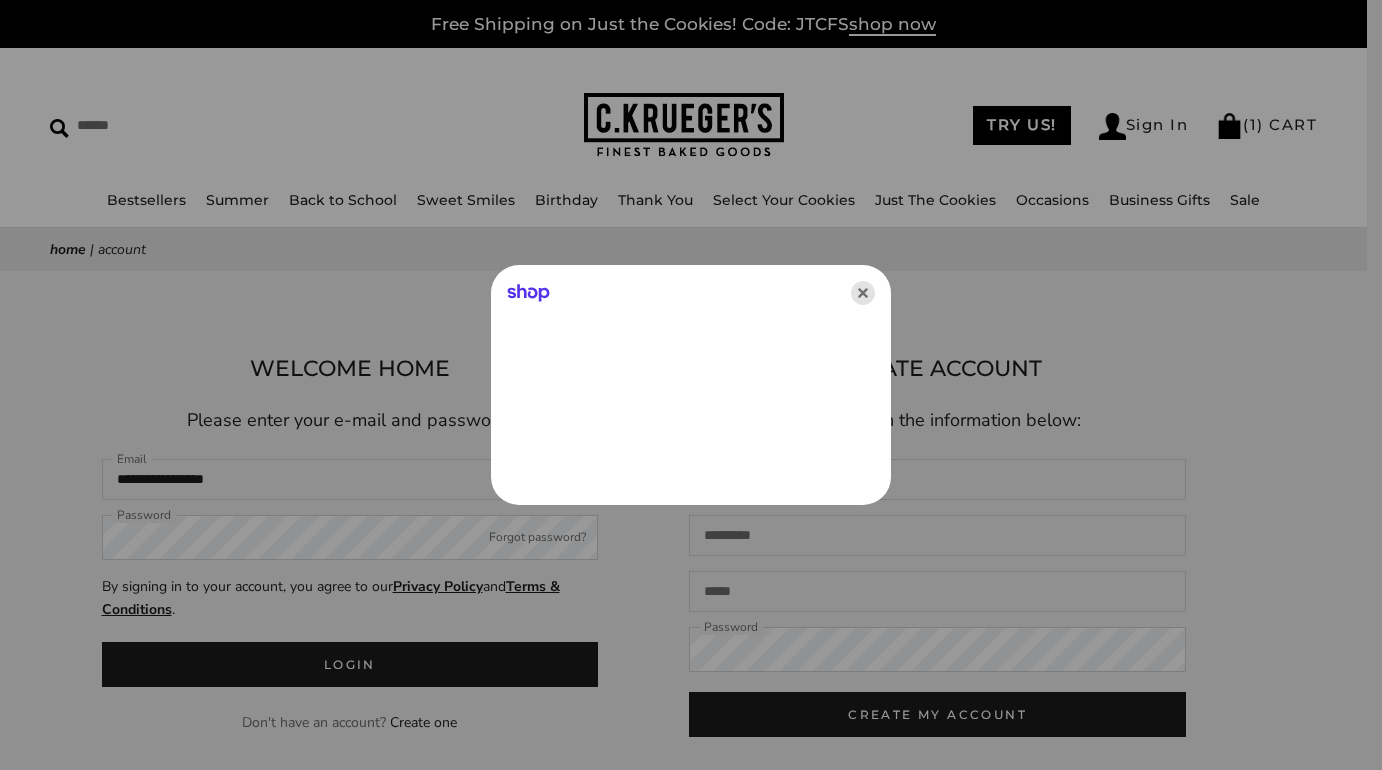 click 